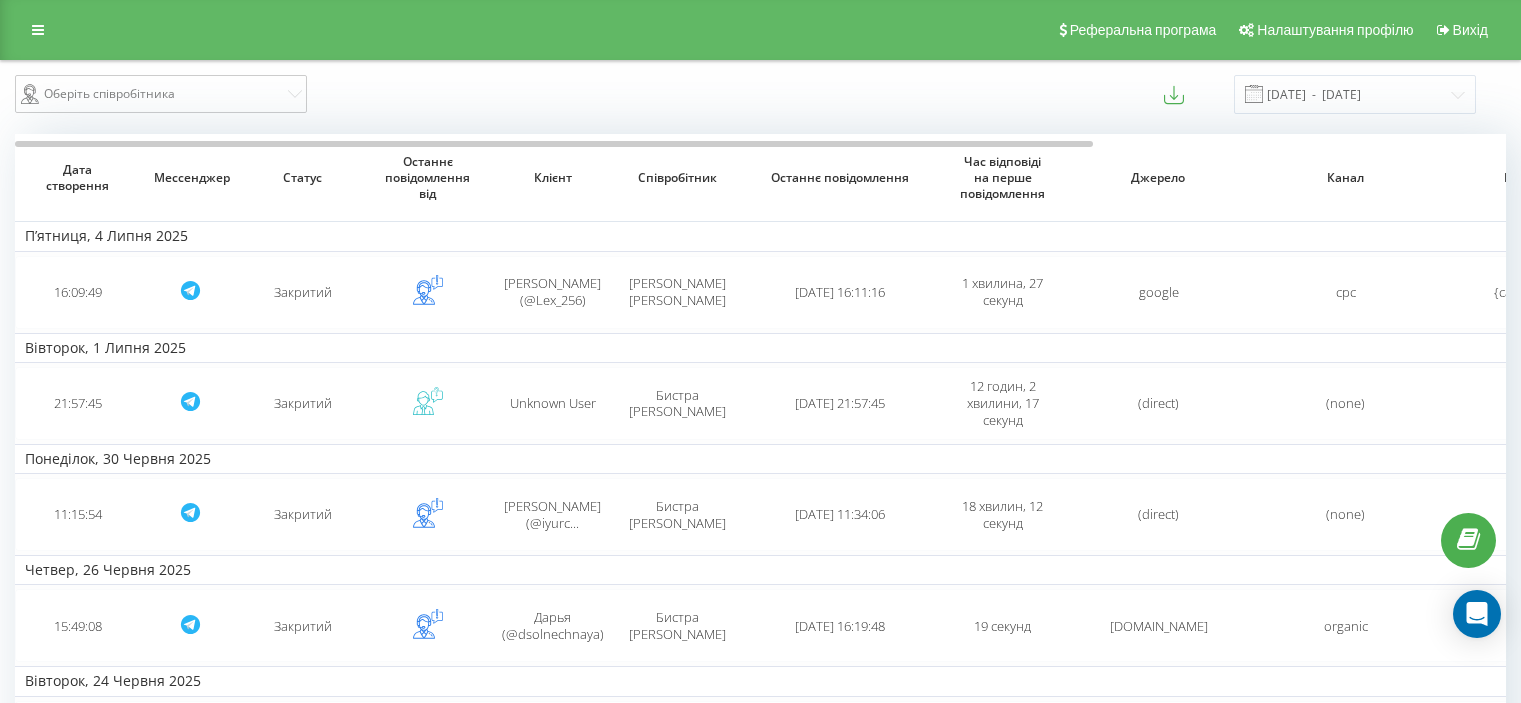 scroll, scrollTop: 0, scrollLeft: 0, axis: both 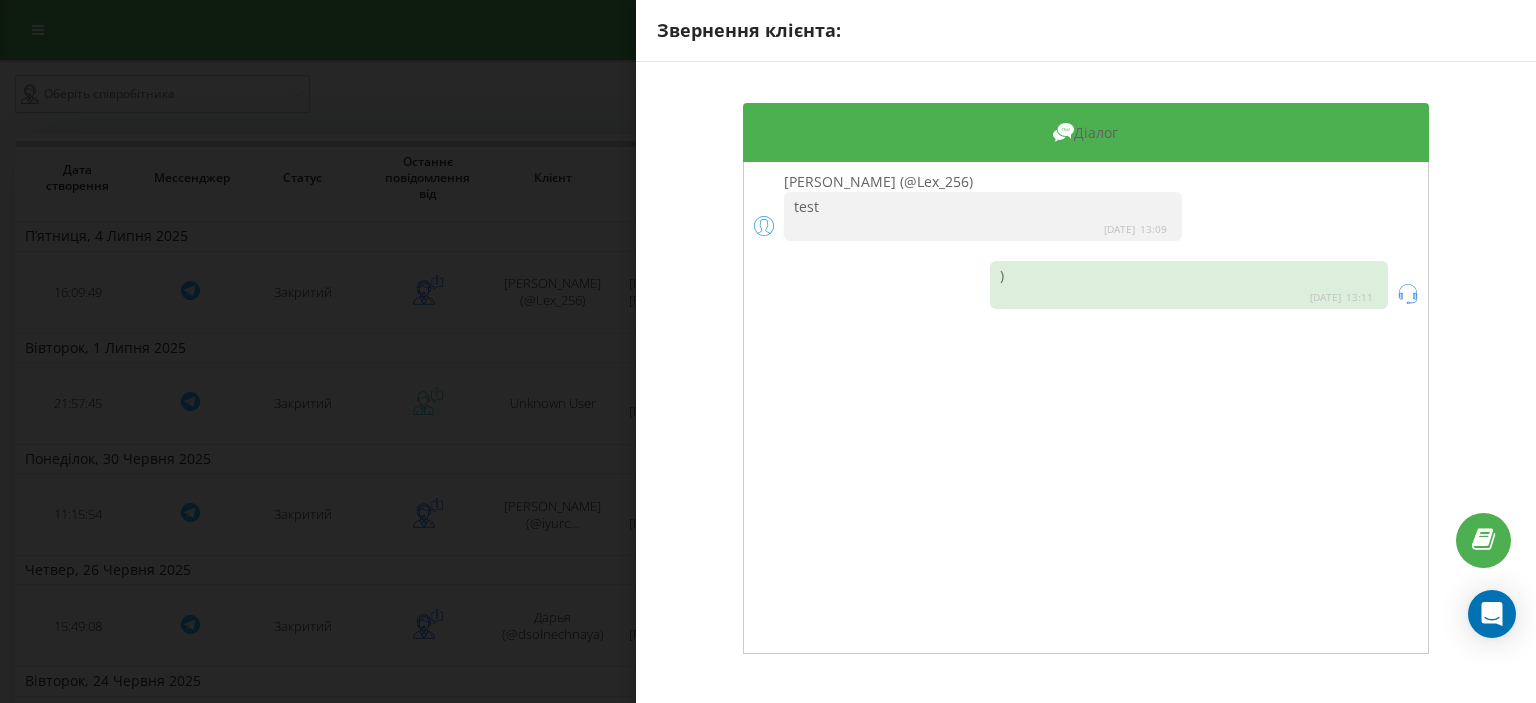 click on "Звернення клієнта:    Діалог Alex (@Lex_256) test 2025-07-04 13:09 ) 2025-07-04 13:11" at bounding box center (768, 351) 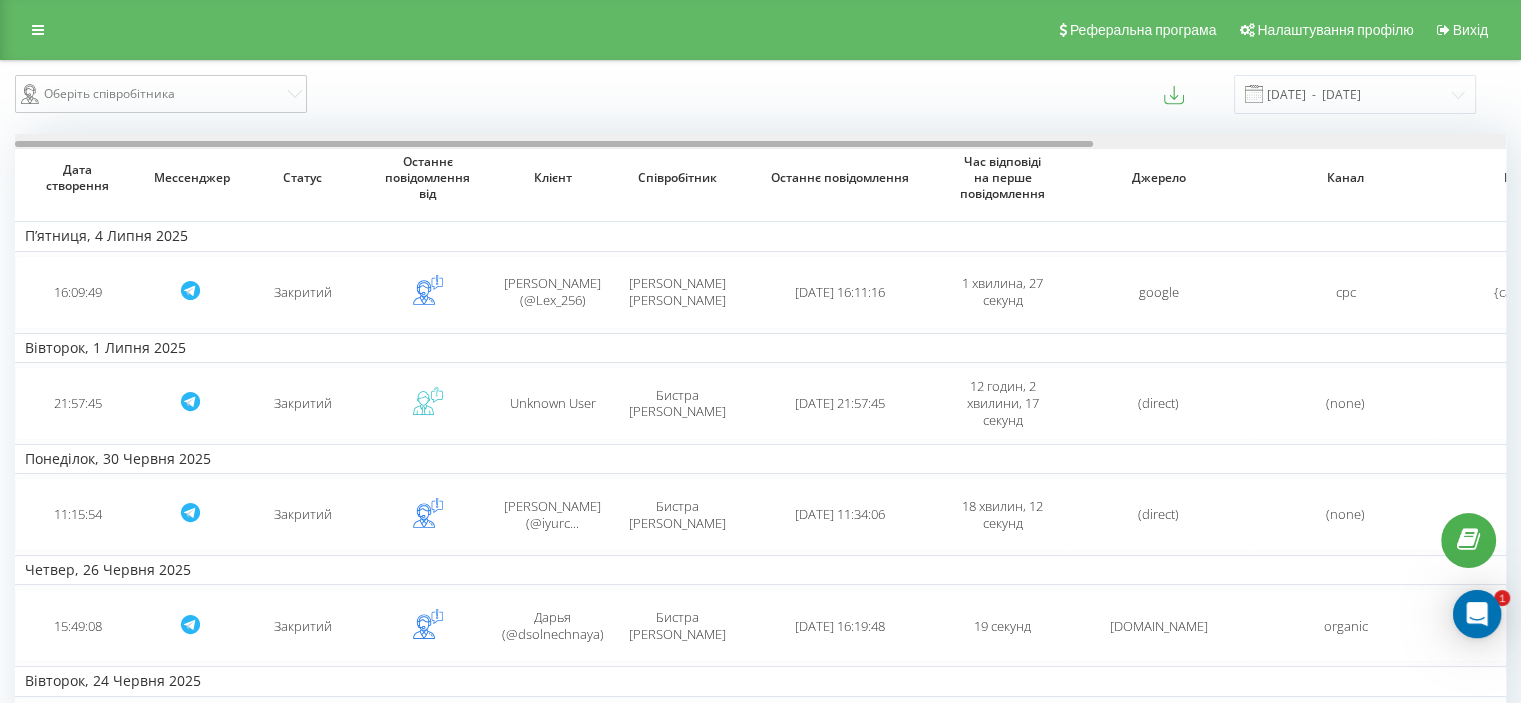 scroll, scrollTop: 0, scrollLeft: 0, axis: both 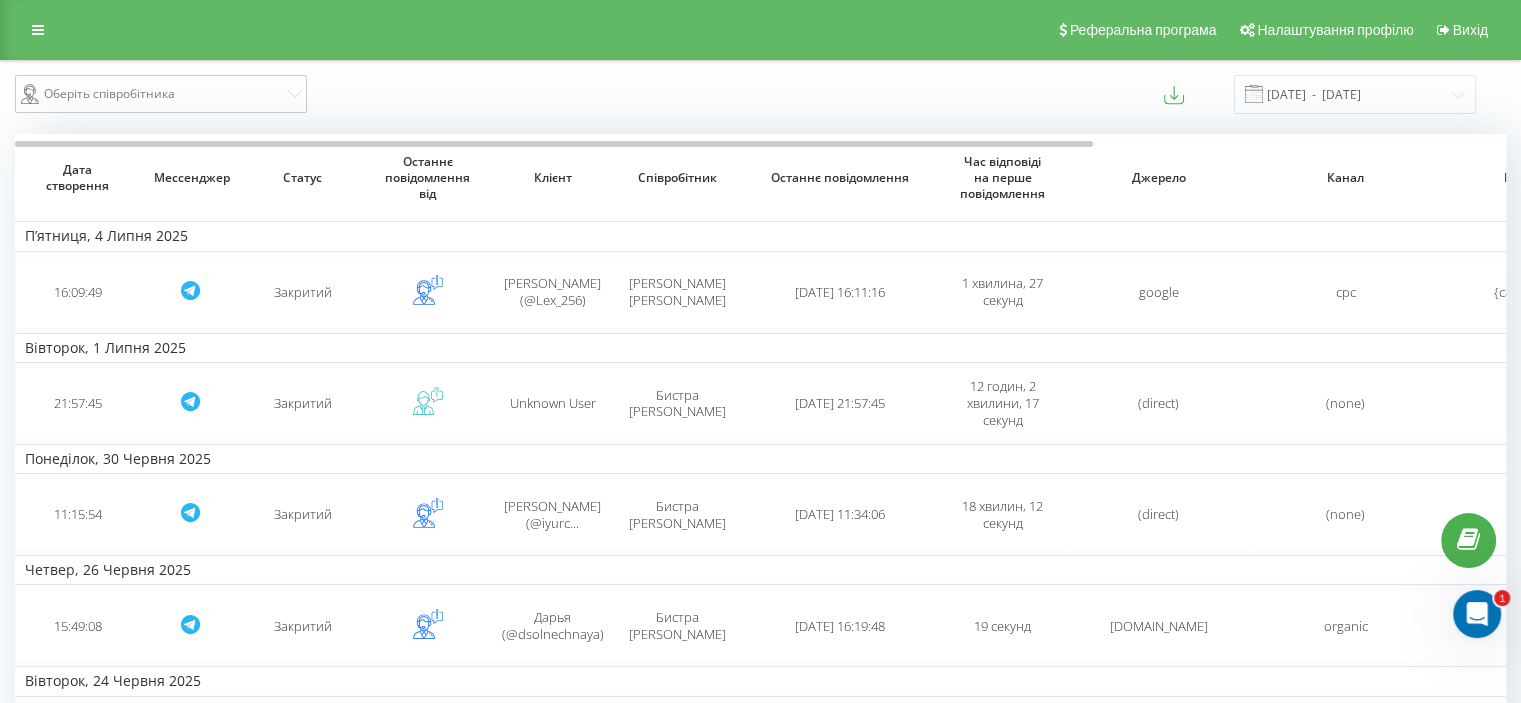 click on "Реферальна програма Налаштування профілю Вихід" at bounding box center [760, 30] 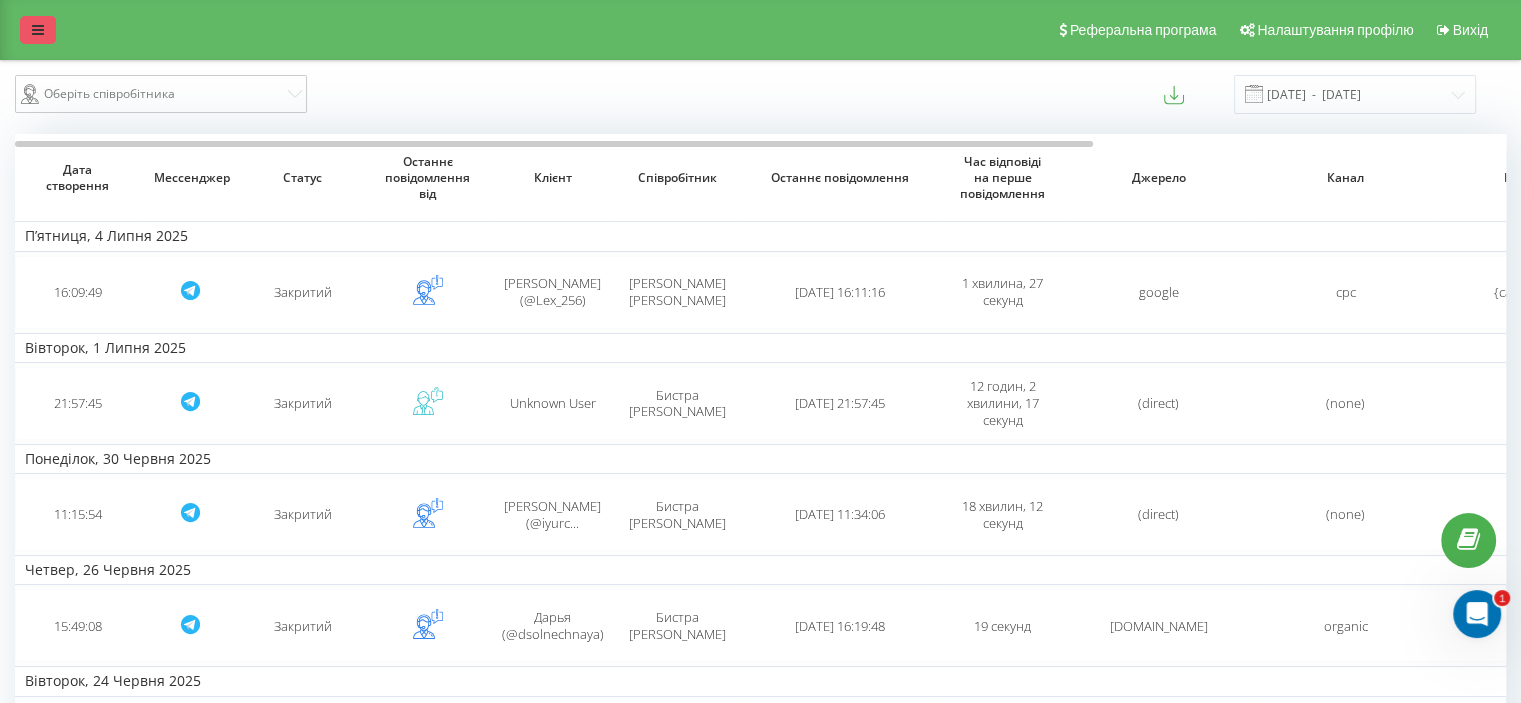click at bounding box center [38, 30] 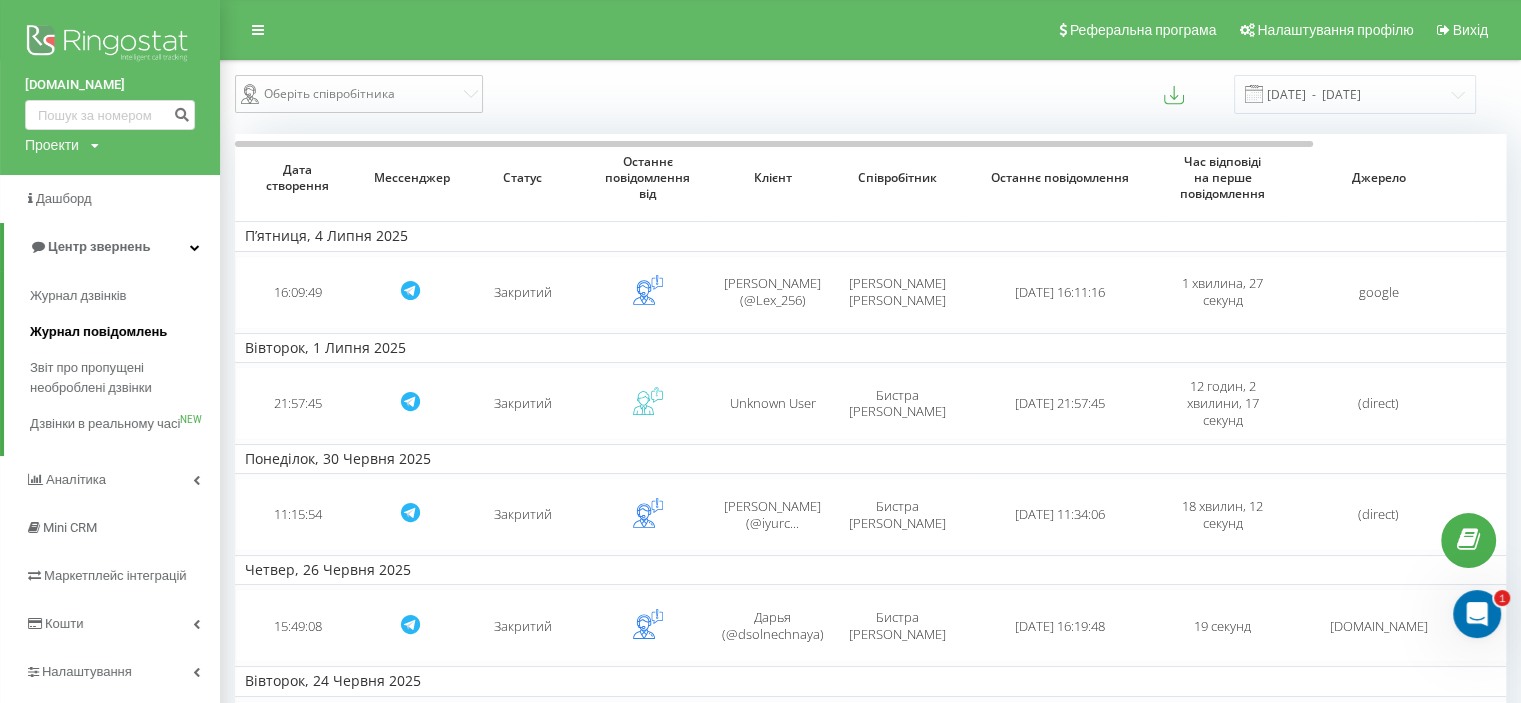 click on "Журнал повідомлень" at bounding box center (98, 332) 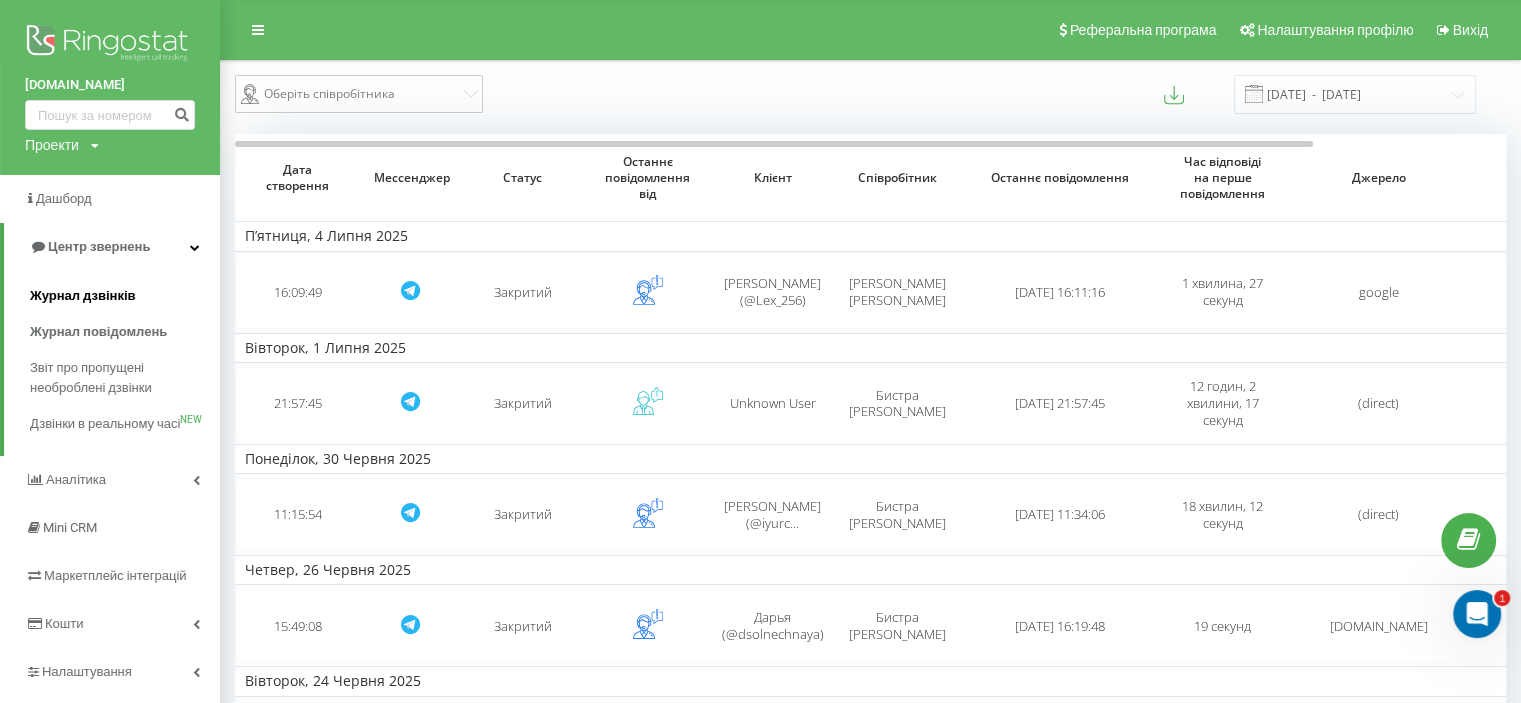 click on "Журнал дзвінків" at bounding box center (83, 296) 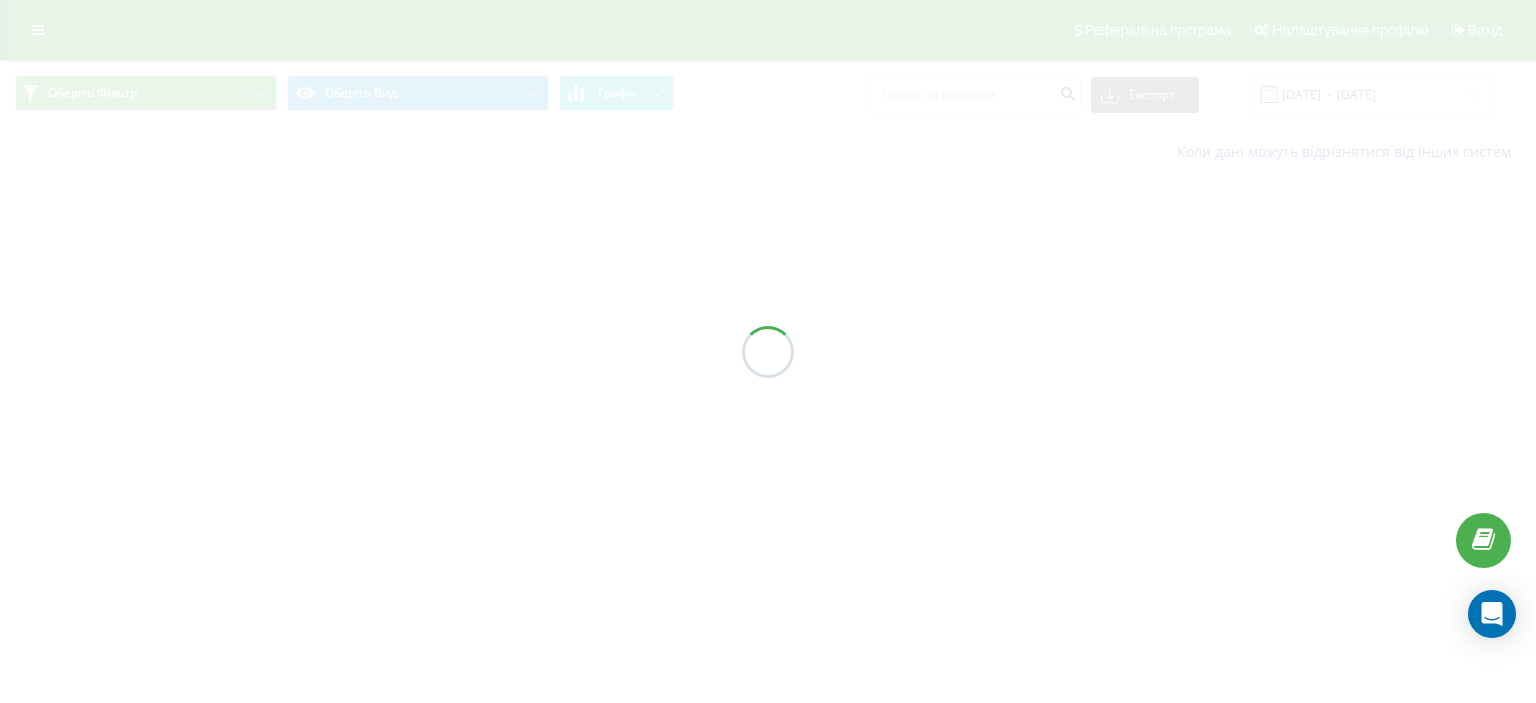 scroll, scrollTop: 0, scrollLeft: 0, axis: both 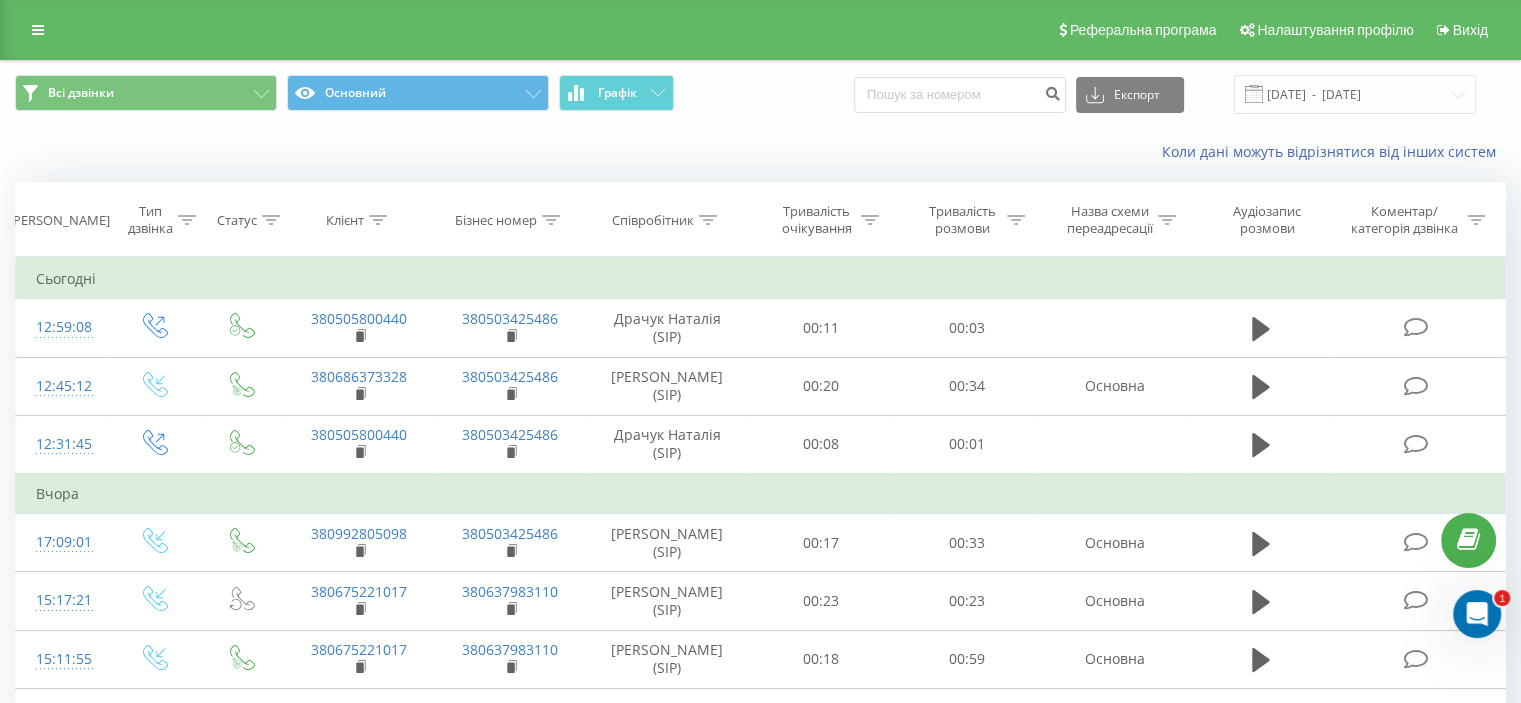 click on "Реферальна програма Налаштування профілю Вихід" at bounding box center [760, 30] 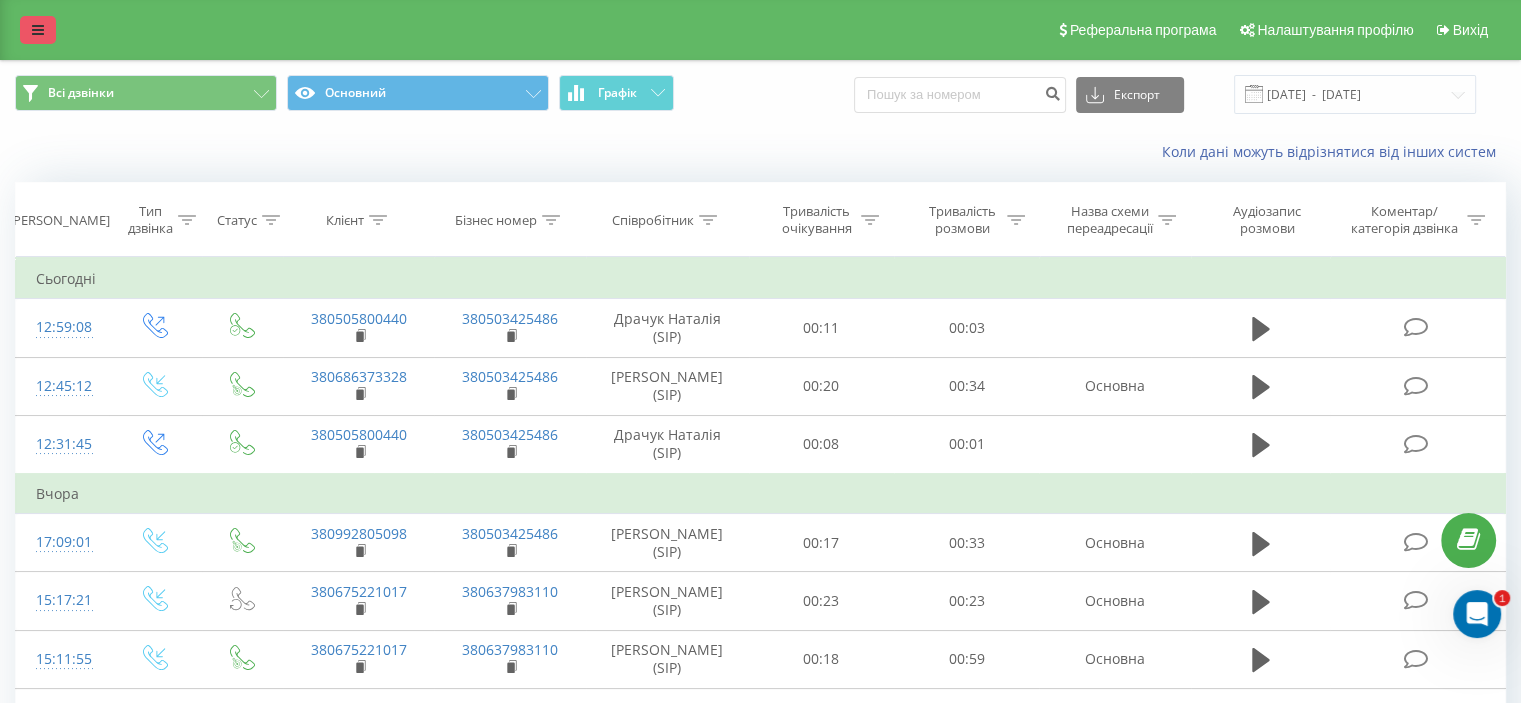 click at bounding box center [38, 30] 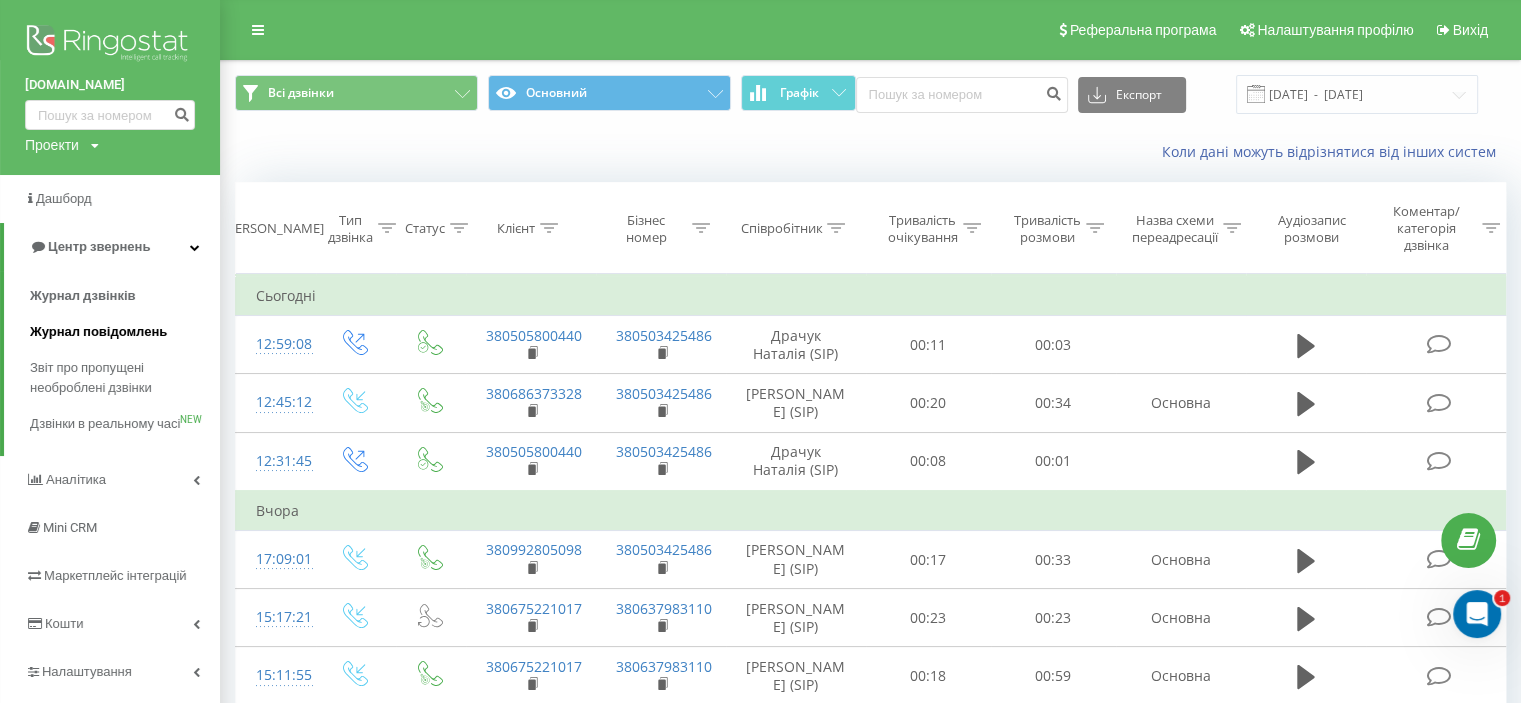 click on "Журнал повідомлень" at bounding box center [98, 332] 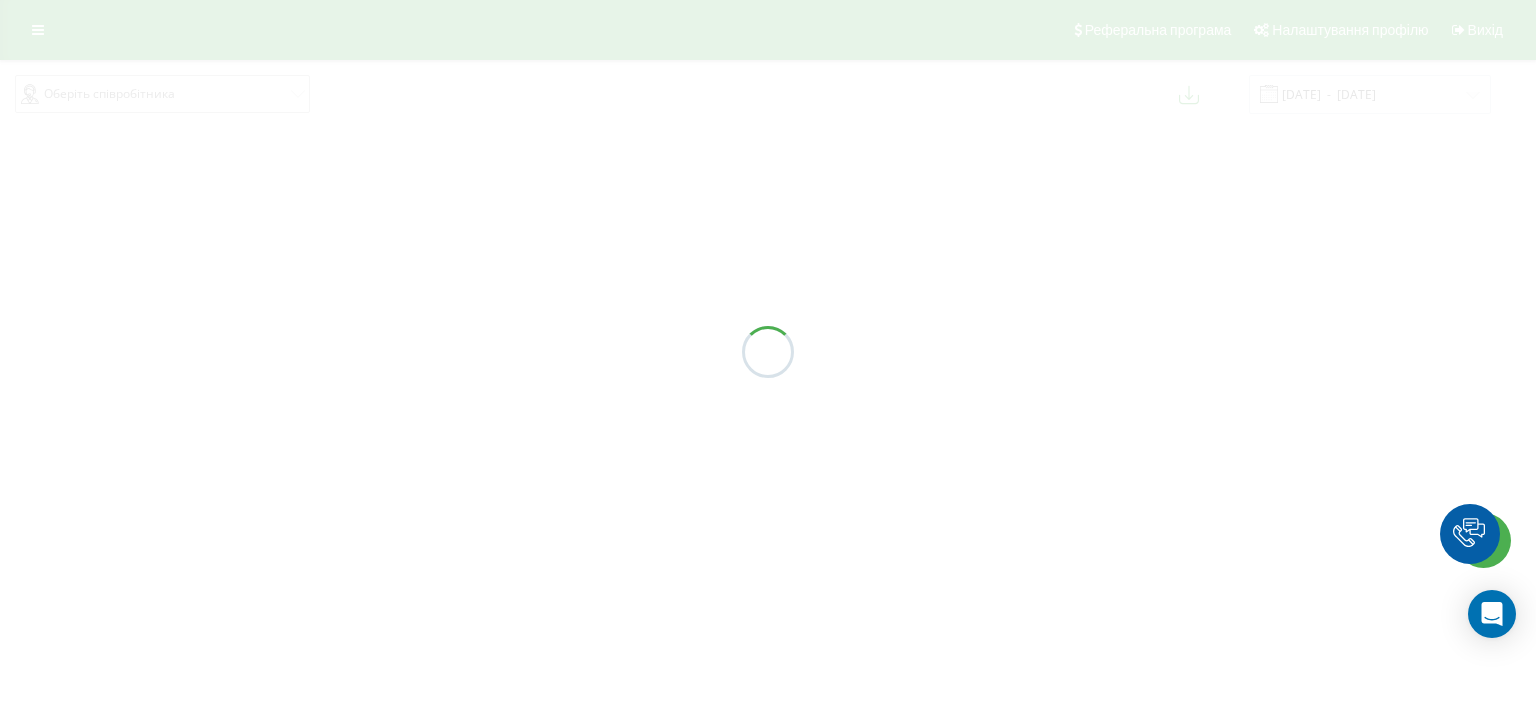 scroll, scrollTop: 0, scrollLeft: 0, axis: both 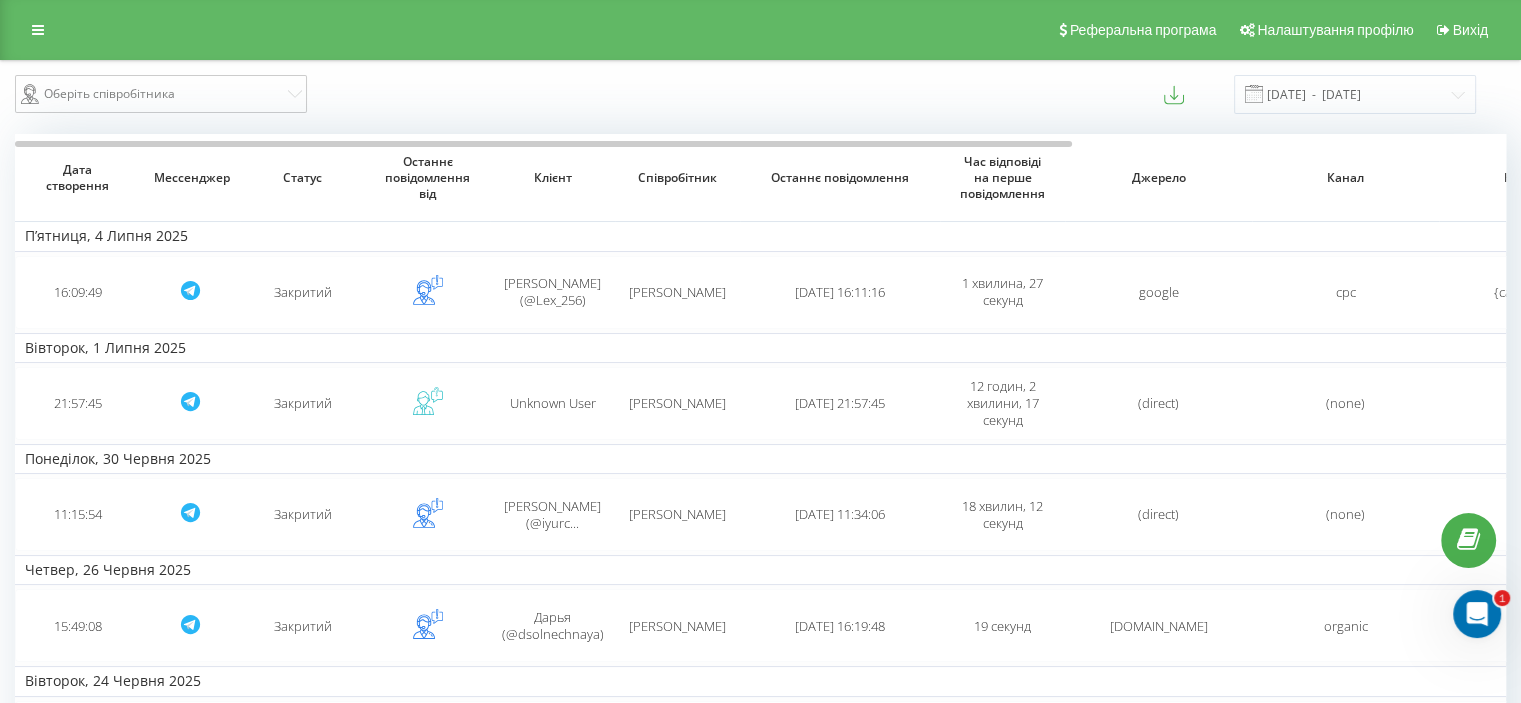 click at bounding box center [1477, 614] 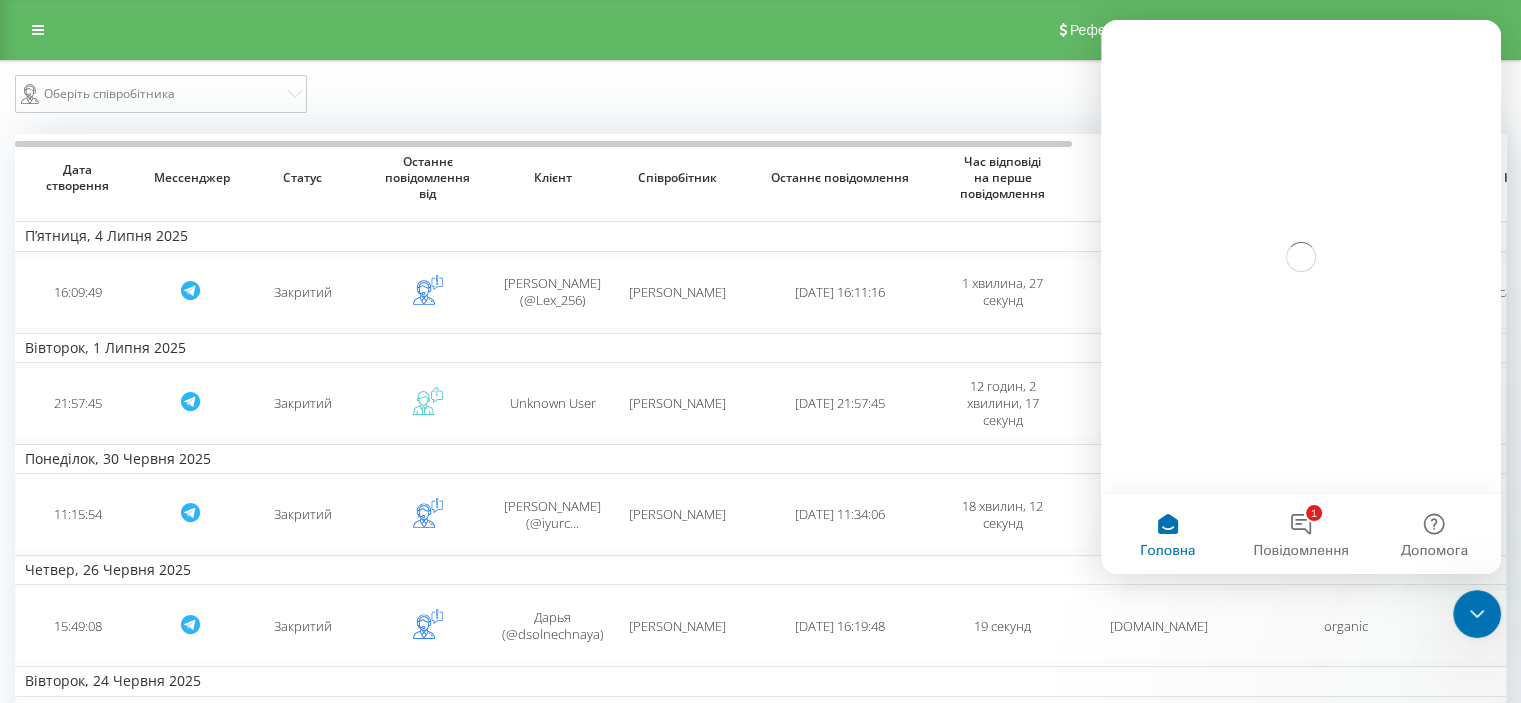 scroll, scrollTop: 0, scrollLeft: 0, axis: both 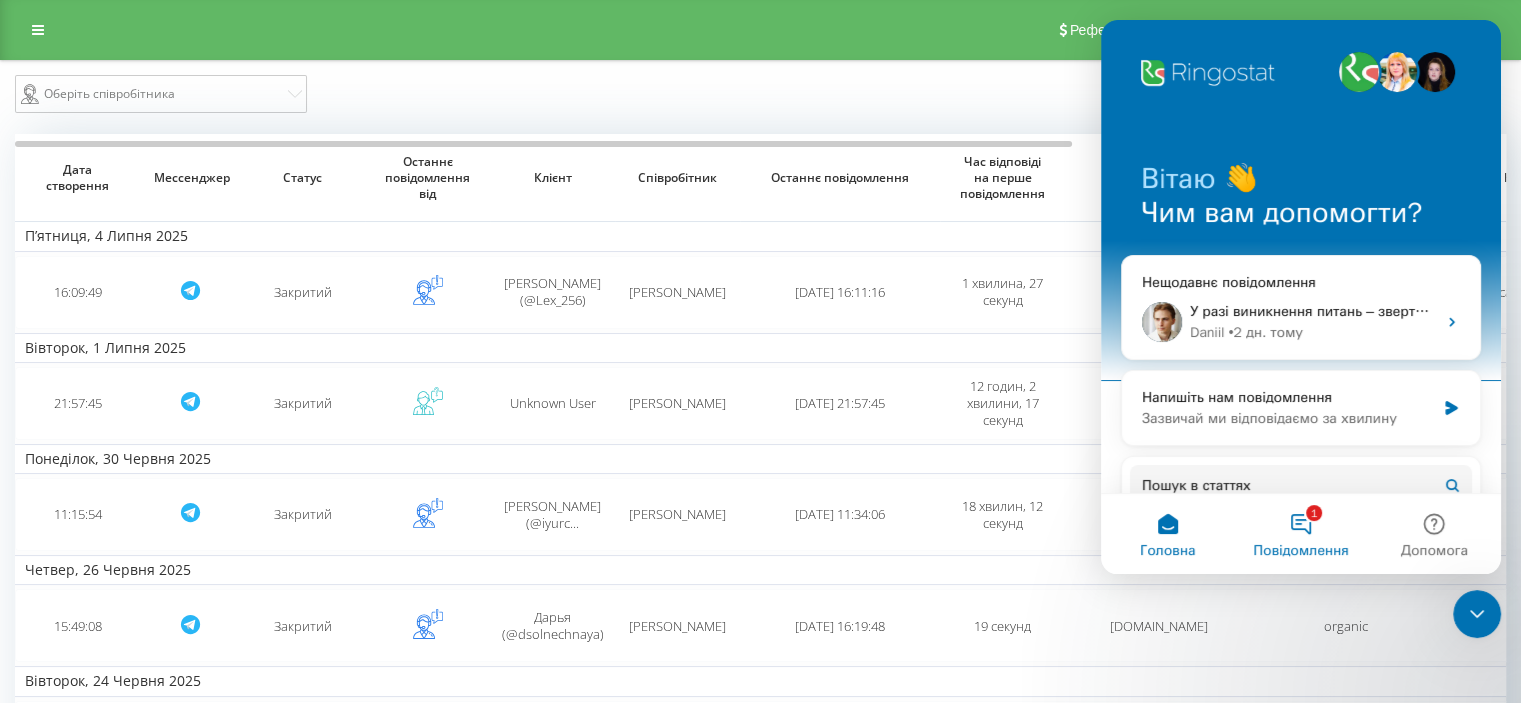 click on "Повідомлення" at bounding box center (1300, 551) 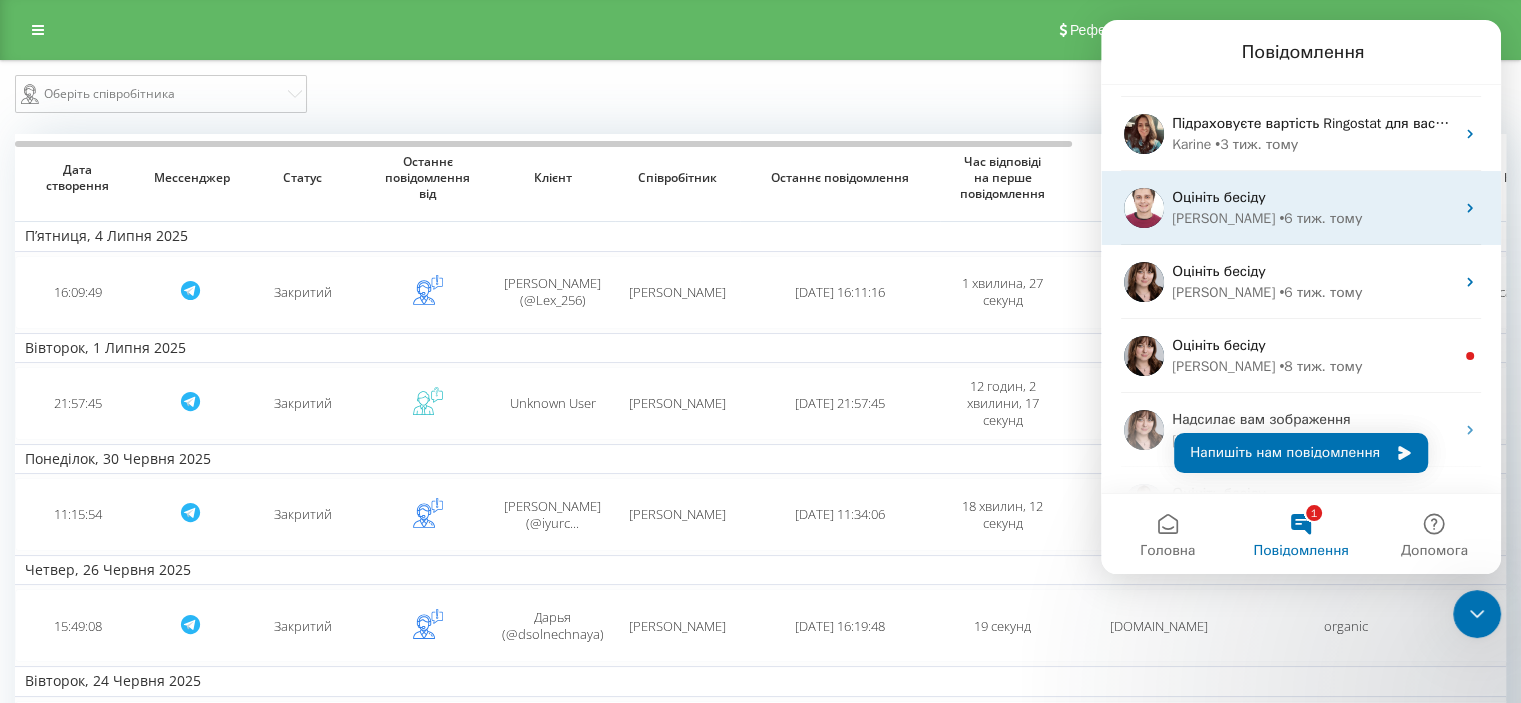 scroll, scrollTop: 136, scrollLeft: 0, axis: vertical 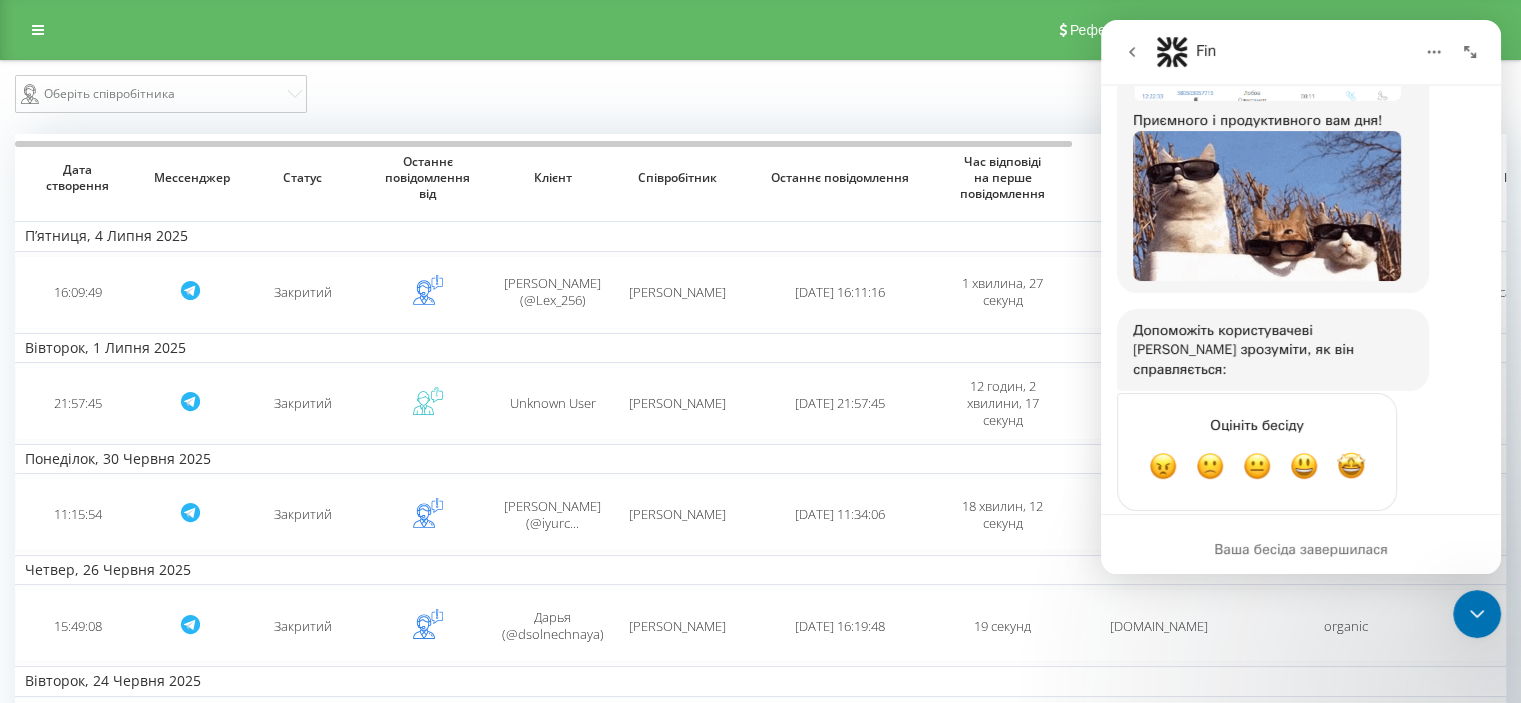 click on "Оберіть співробітника 11.06.2025  -  11.07.2025" at bounding box center [760, 94] 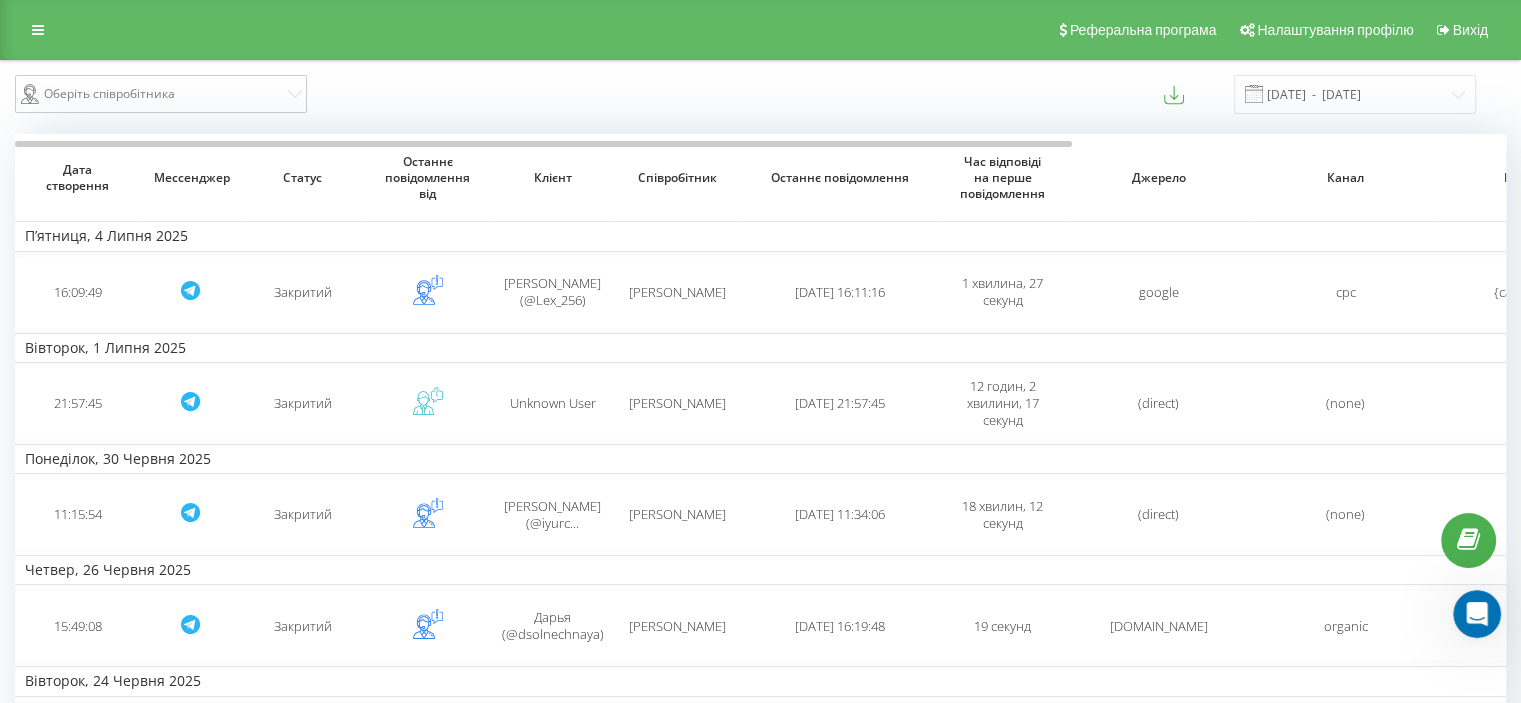 scroll, scrollTop: 0, scrollLeft: 0, axis: both 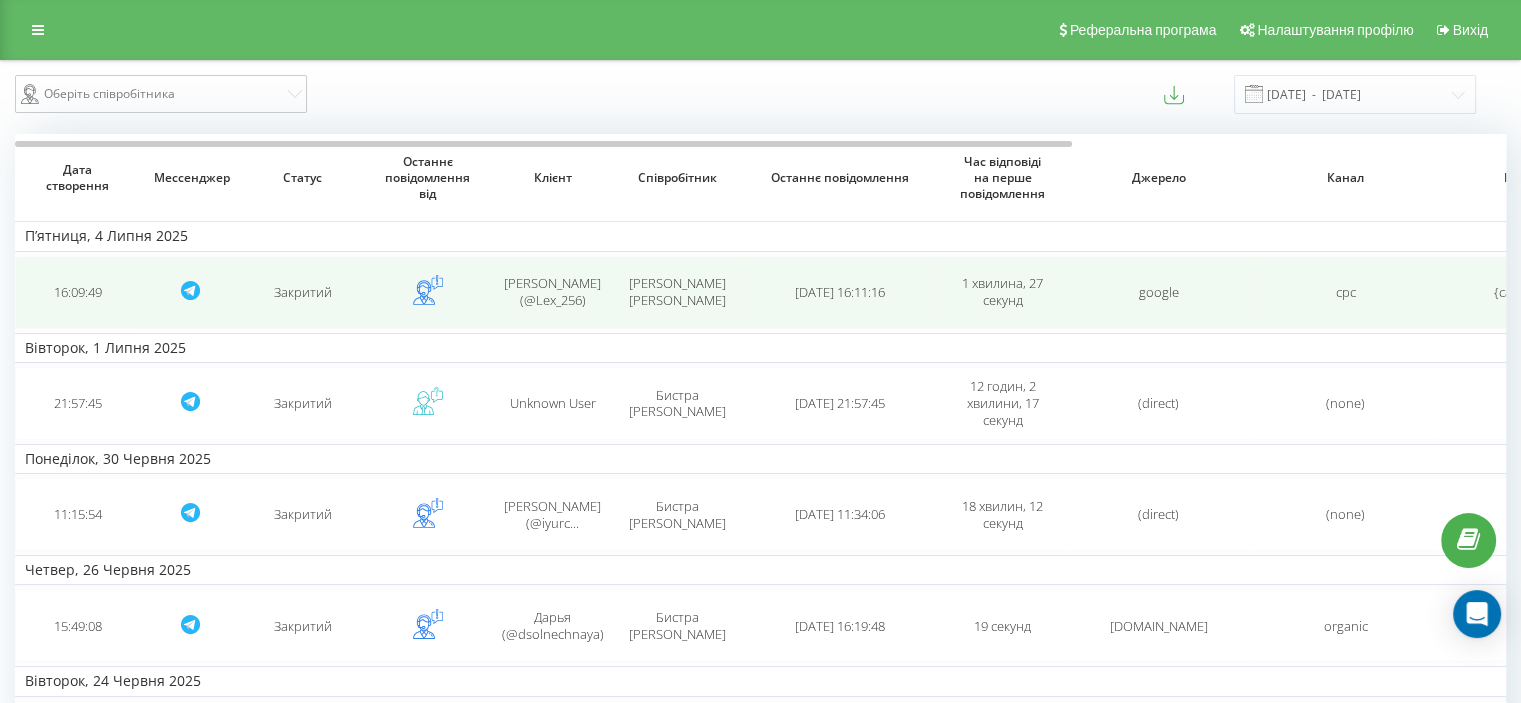 click on "Закритий" at bounding box center (303, 292) 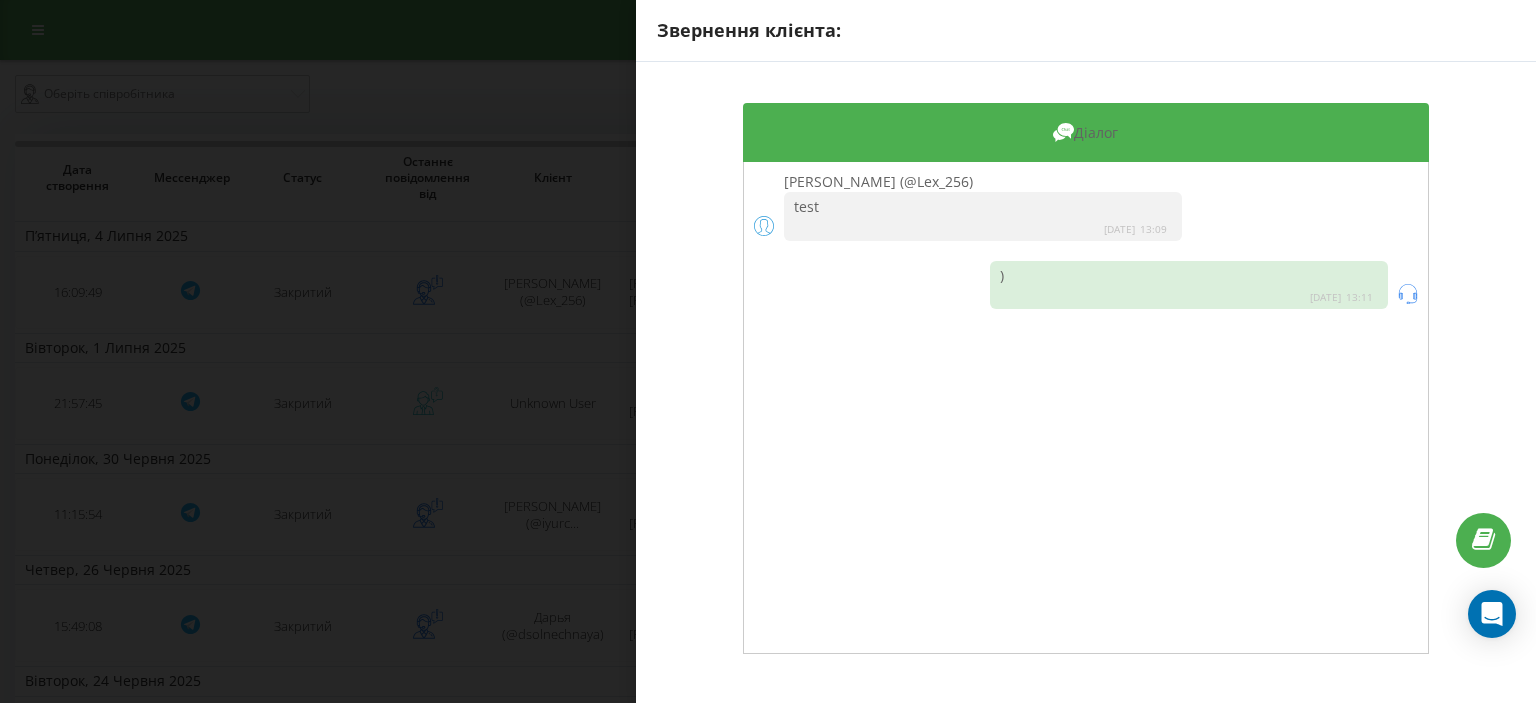 click on "Звернення клієнта:    Діалог [PERSON_NAME] (@Lex_256) test [DATE] 13:09 ) [DATE] 13:11" at bounding box center (768, 351) 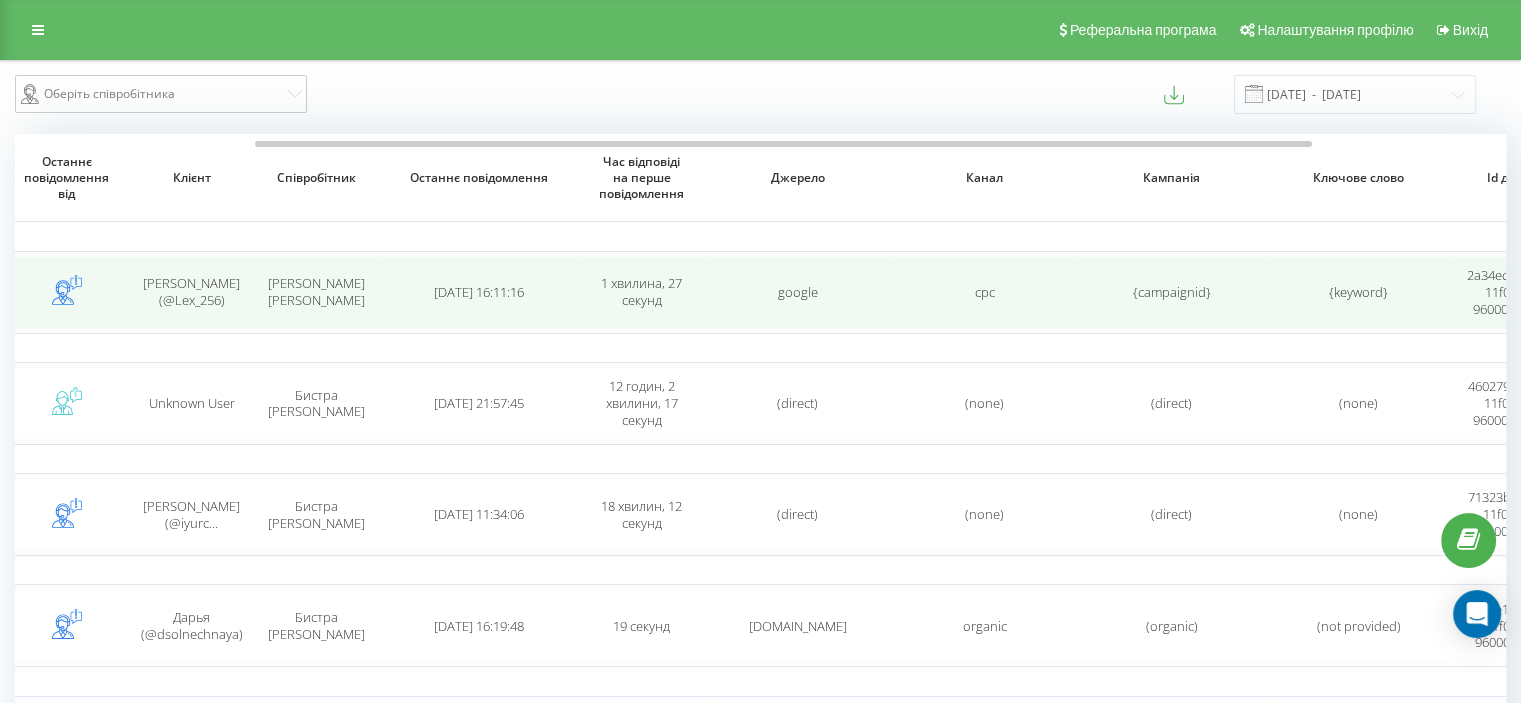 scroll, scrollTop: 0, scrollLeft: 388, axis: horizontal 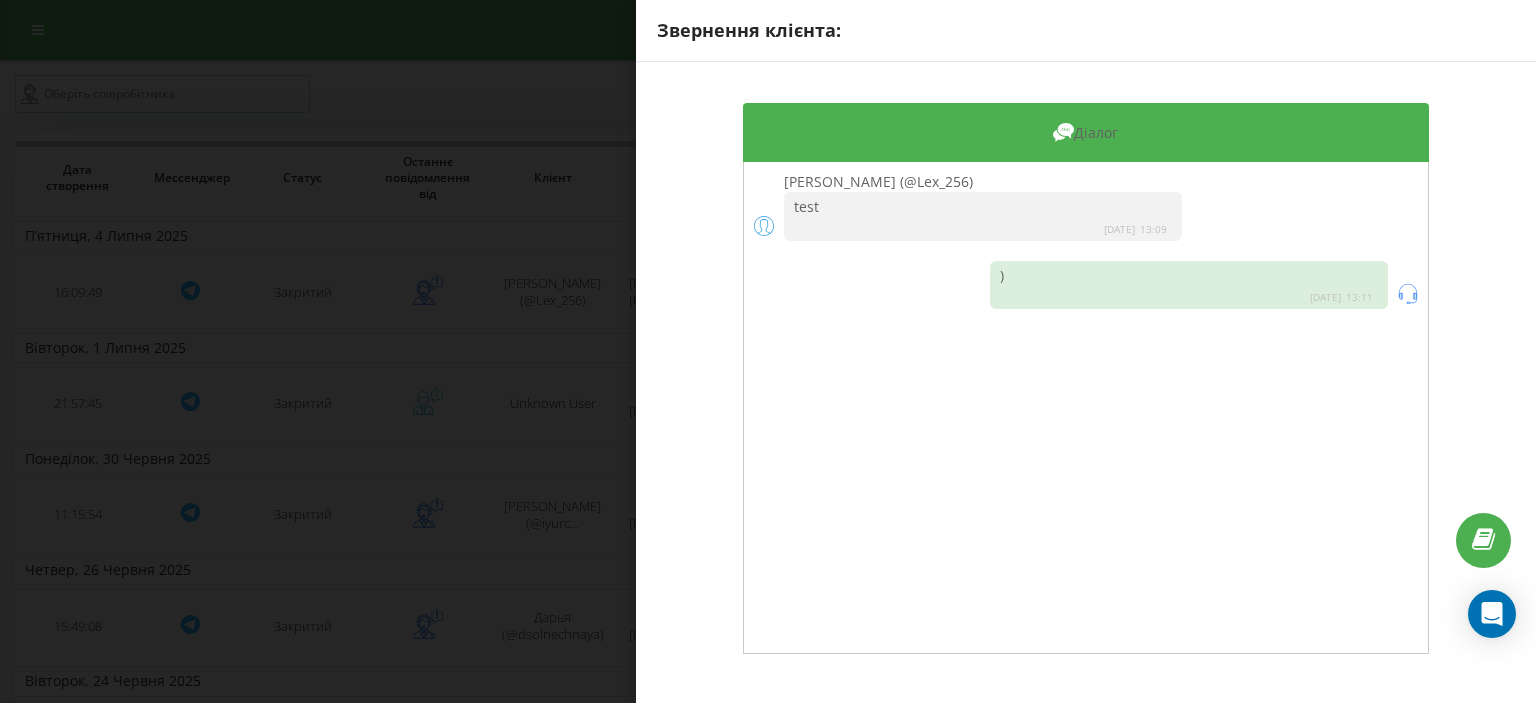 click on "Звернення клієнта:    Діалог Alex (@Lex_256) test 2025-07-04 13:09 ) 2025-07-04 13:11" at bounding box center [768, 351] 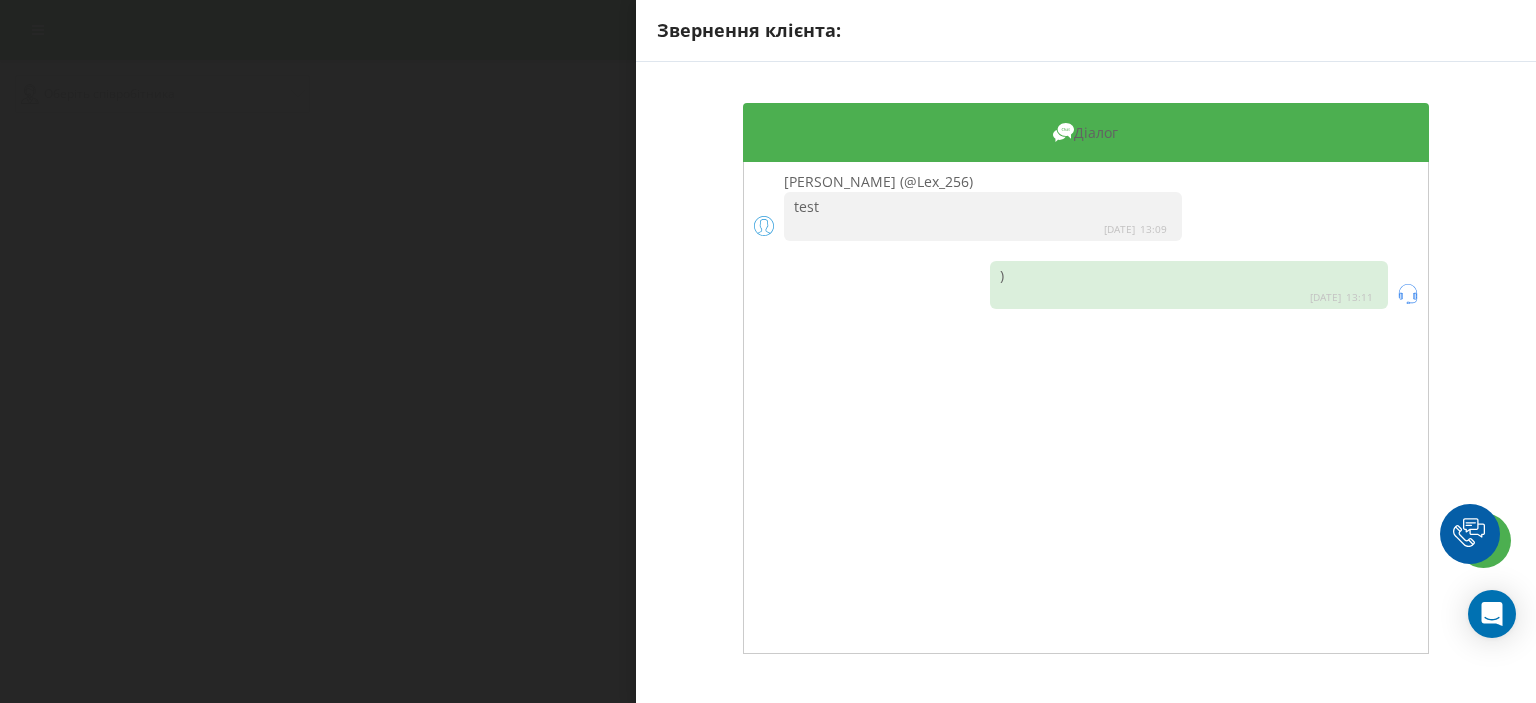 scroll, scrollTop: 0, scrollLeft: 0, axis: both 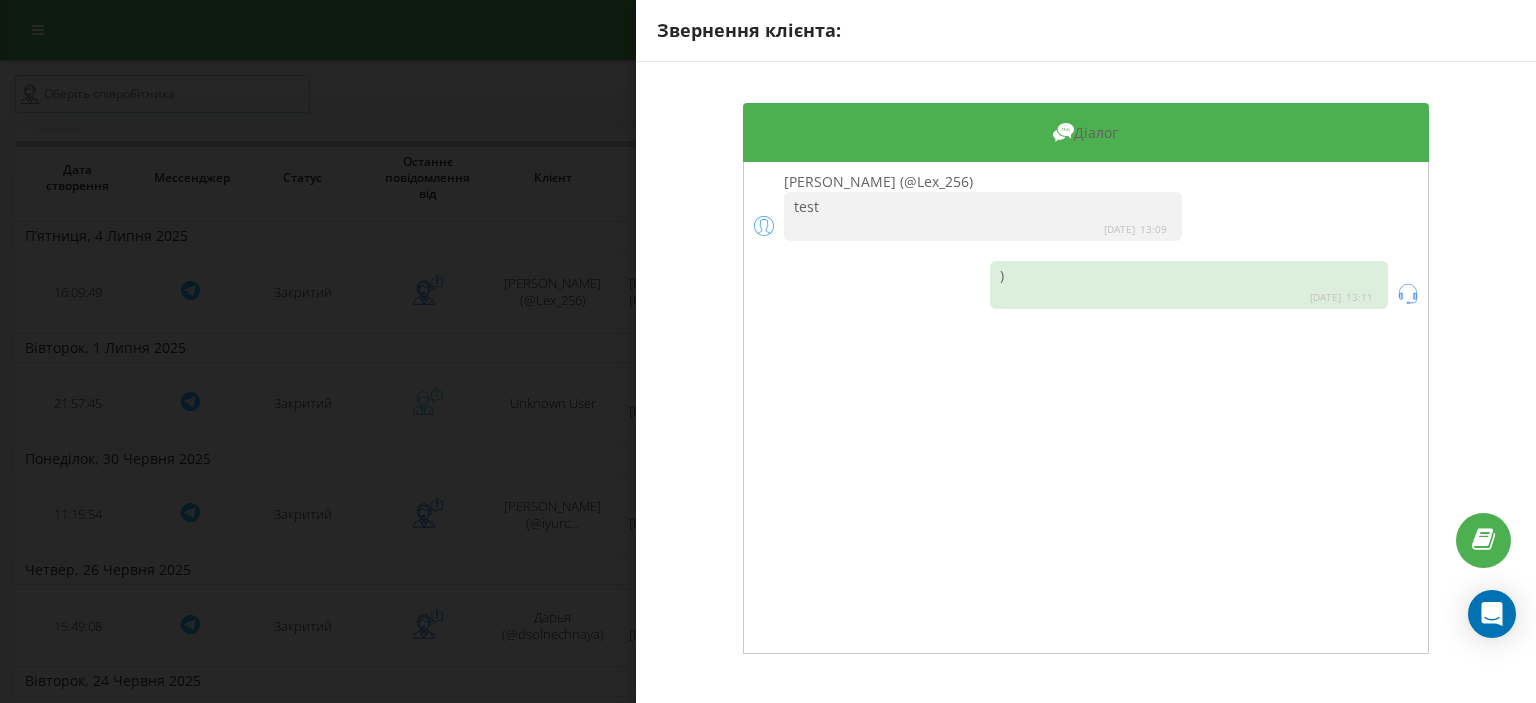 click on "Звернення клієнта:    Діалог Alex (@Lex_256) test 2025-07-04 13:09 ) 2025-07-04 13:11" at bounding box center (768, 351) 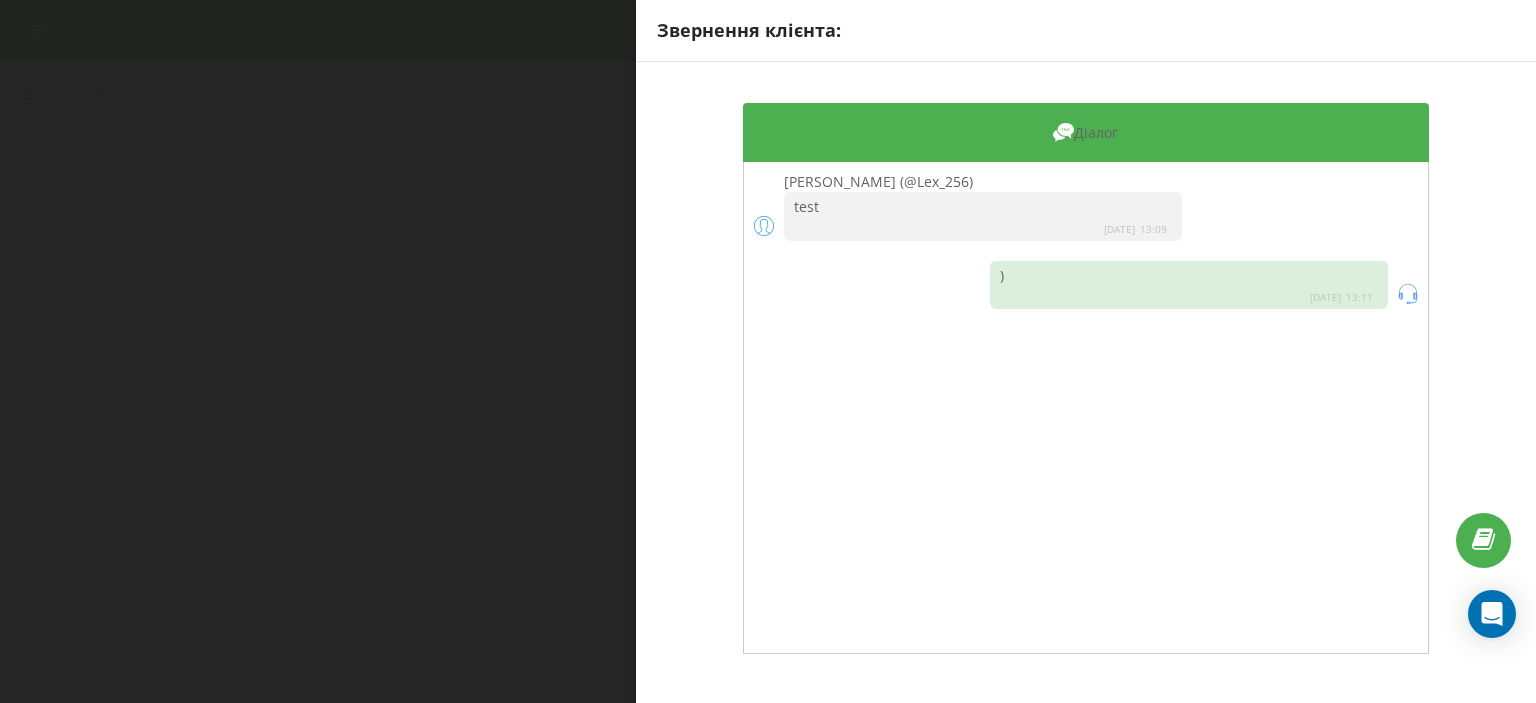 scroll, scrollTop: 0, scrollLeft: 0, axis: both 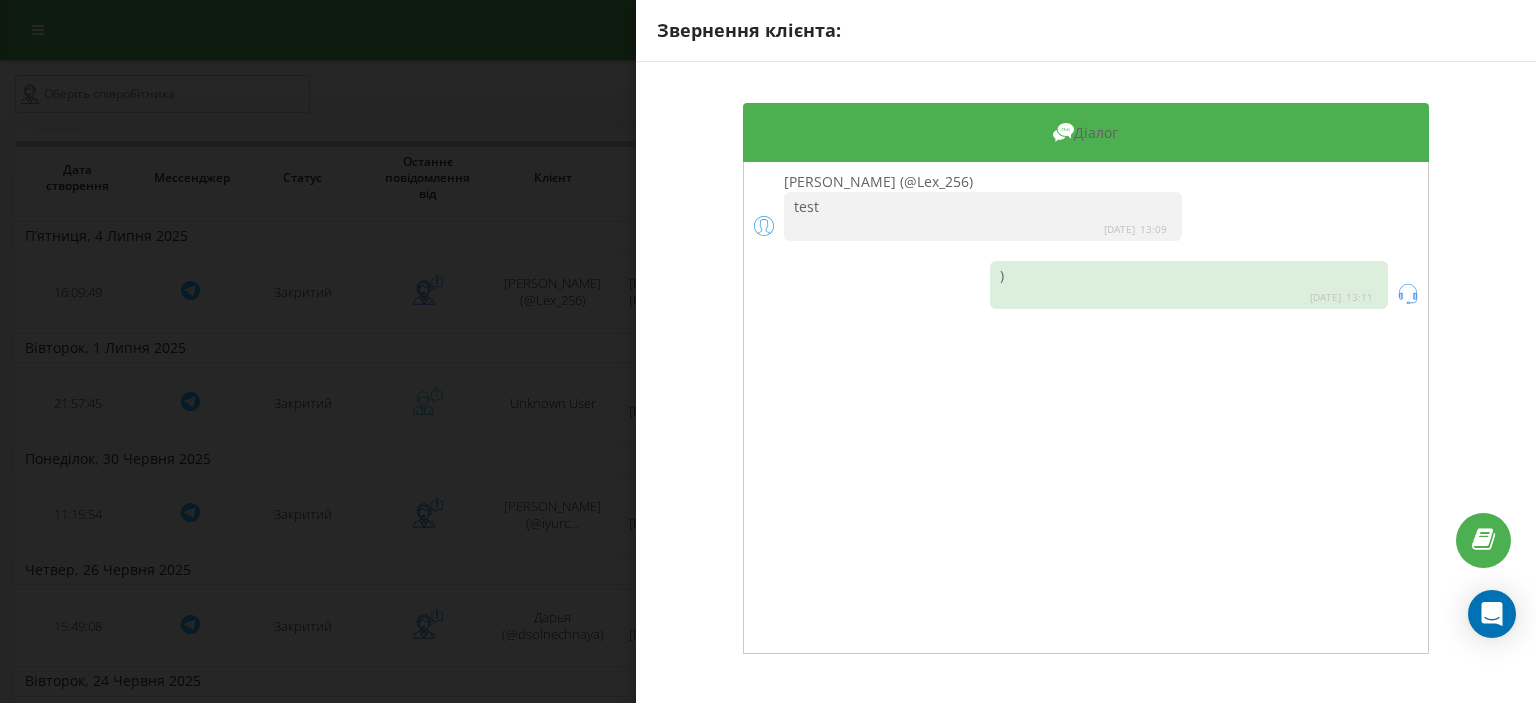 click on "Звернення клієнта:    Діалог [PERSON_NAME] (@Lex_256) test [DATE] 13:09 ) [DATE] 13:11" at bounding box center (768, 351) 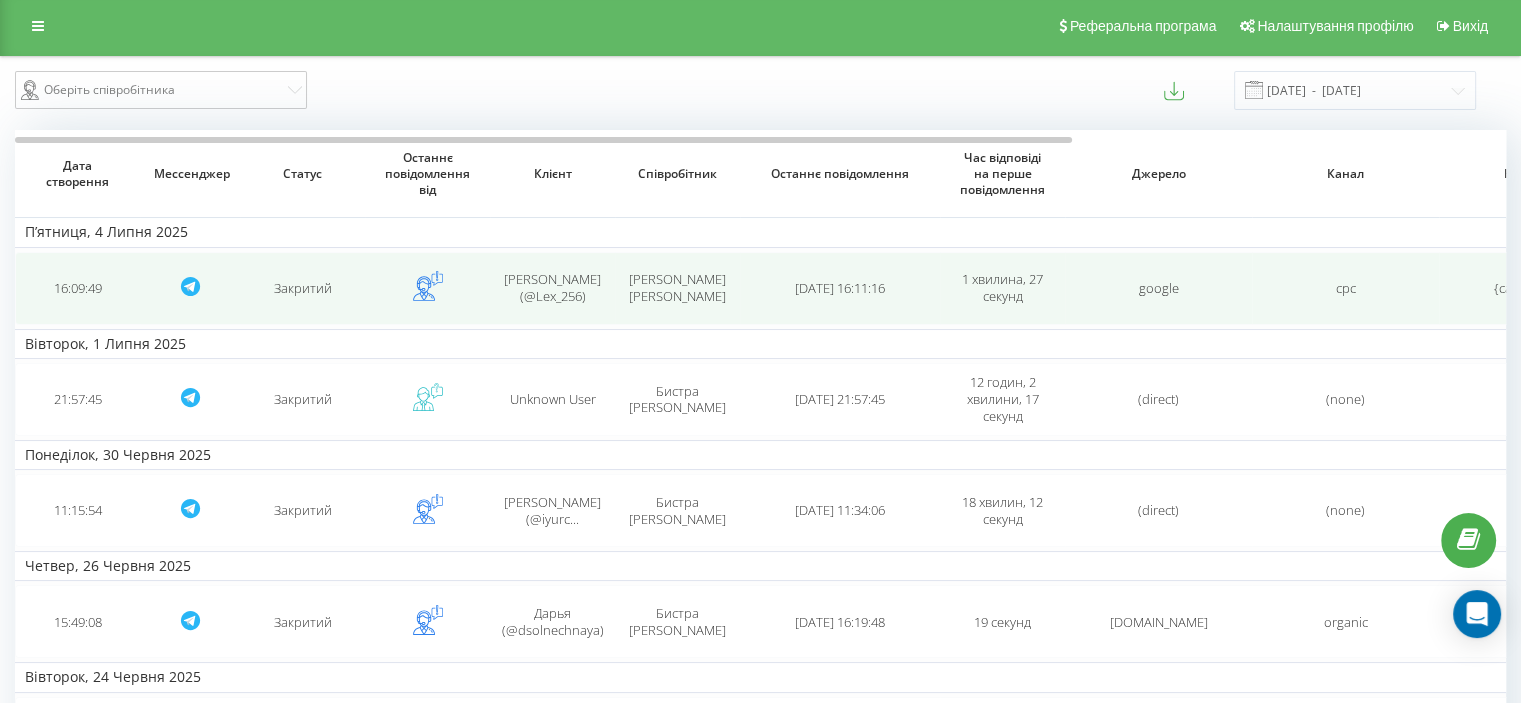 scroll, scrollTop: 0, scrollLeft: 0, axis: both 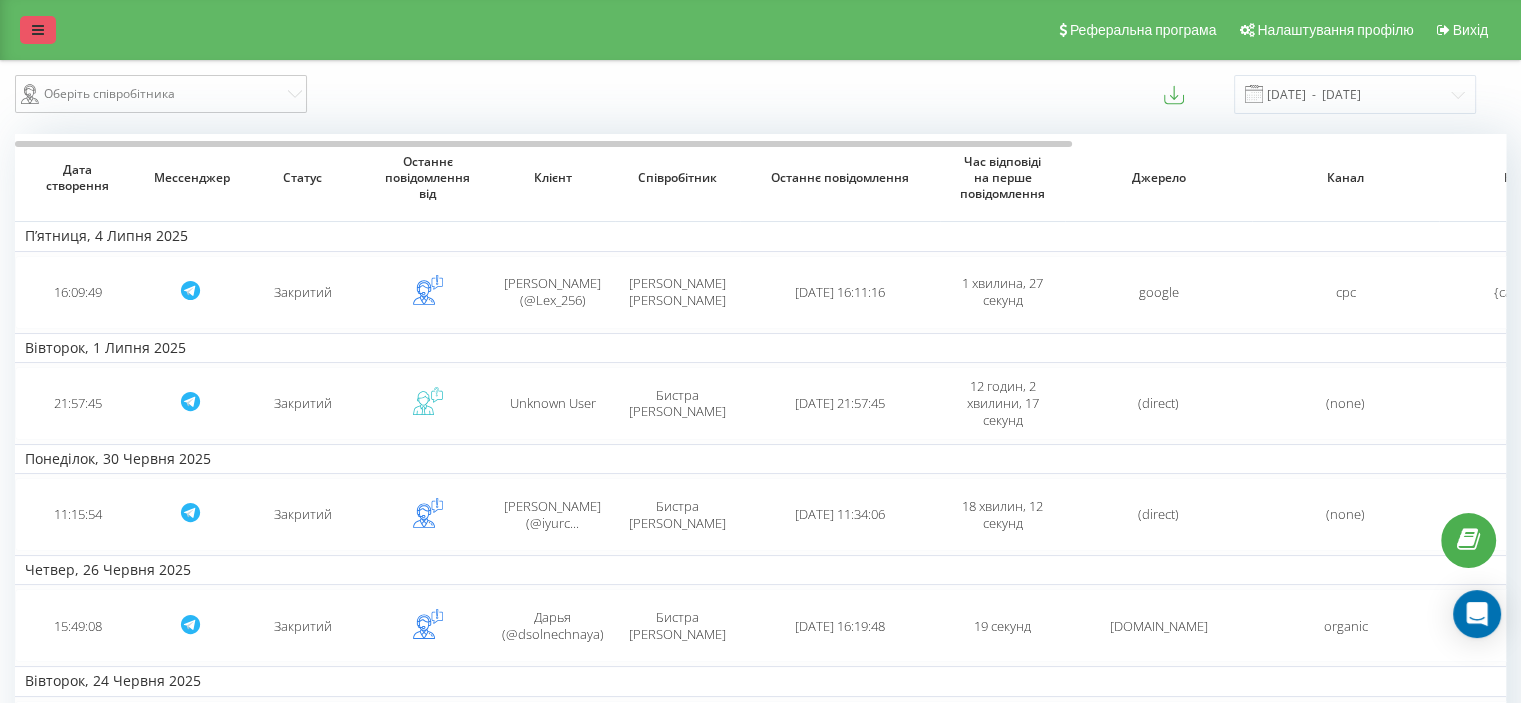 click at bounding box center (38, 30) 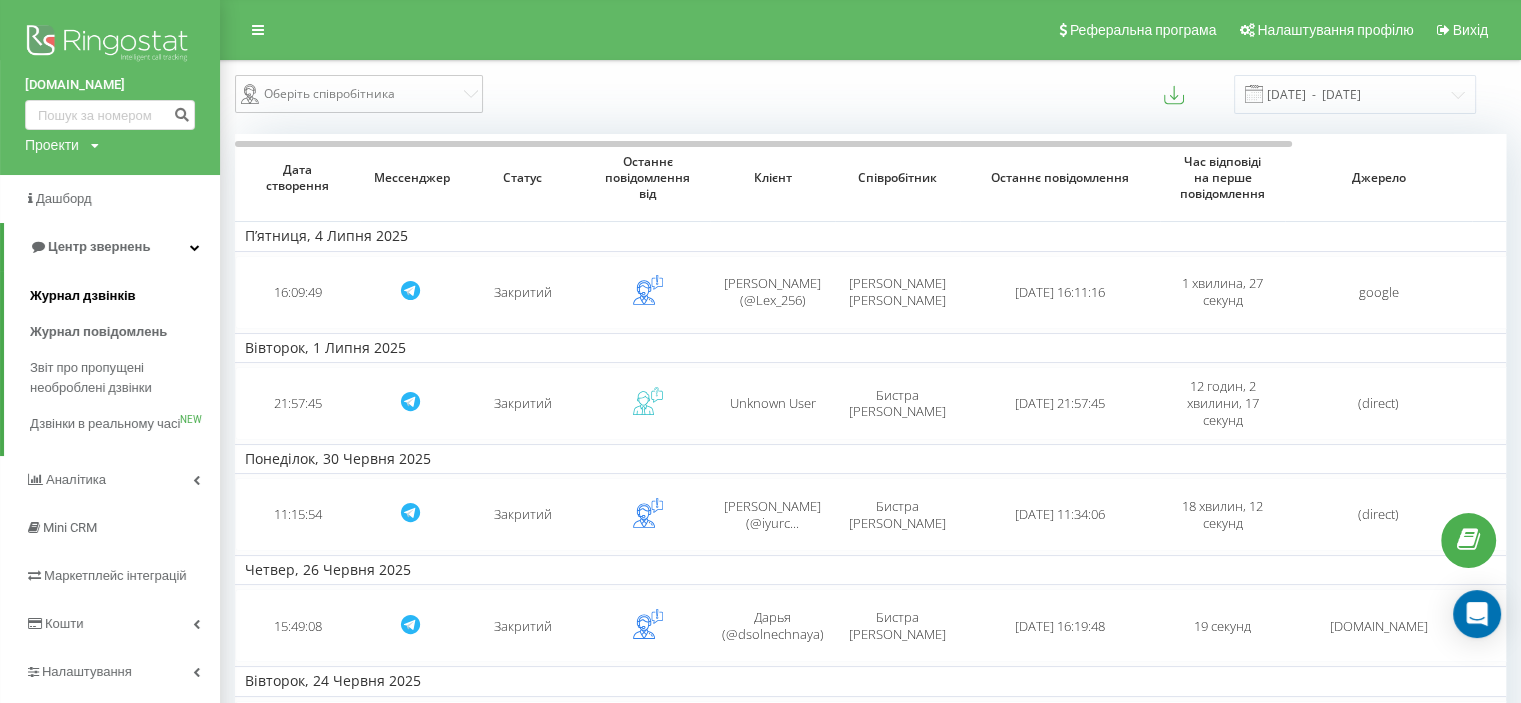 click on "Журнал дзвінків" at bounding box center (83, 296) 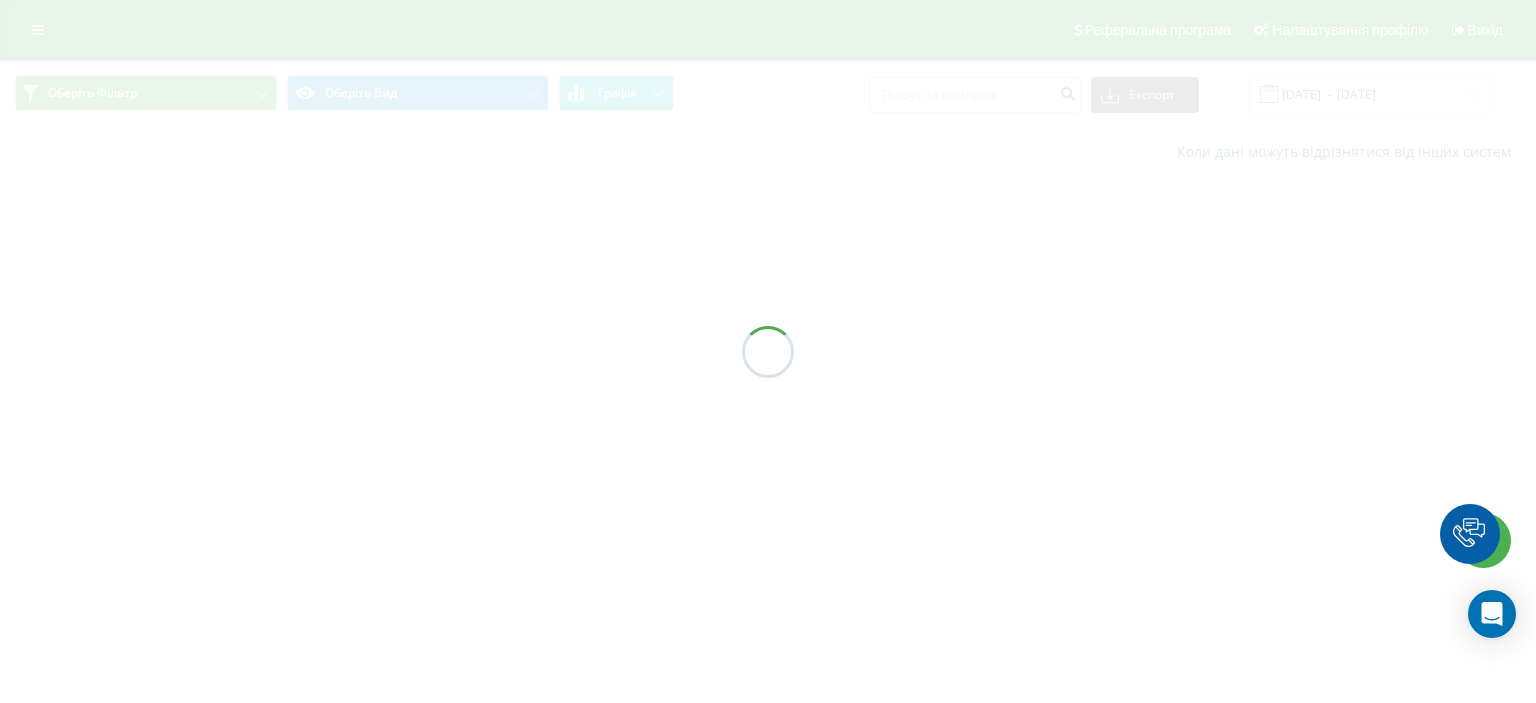 scroll, scrollTop: 0, scrollLeft: 0, axis: both 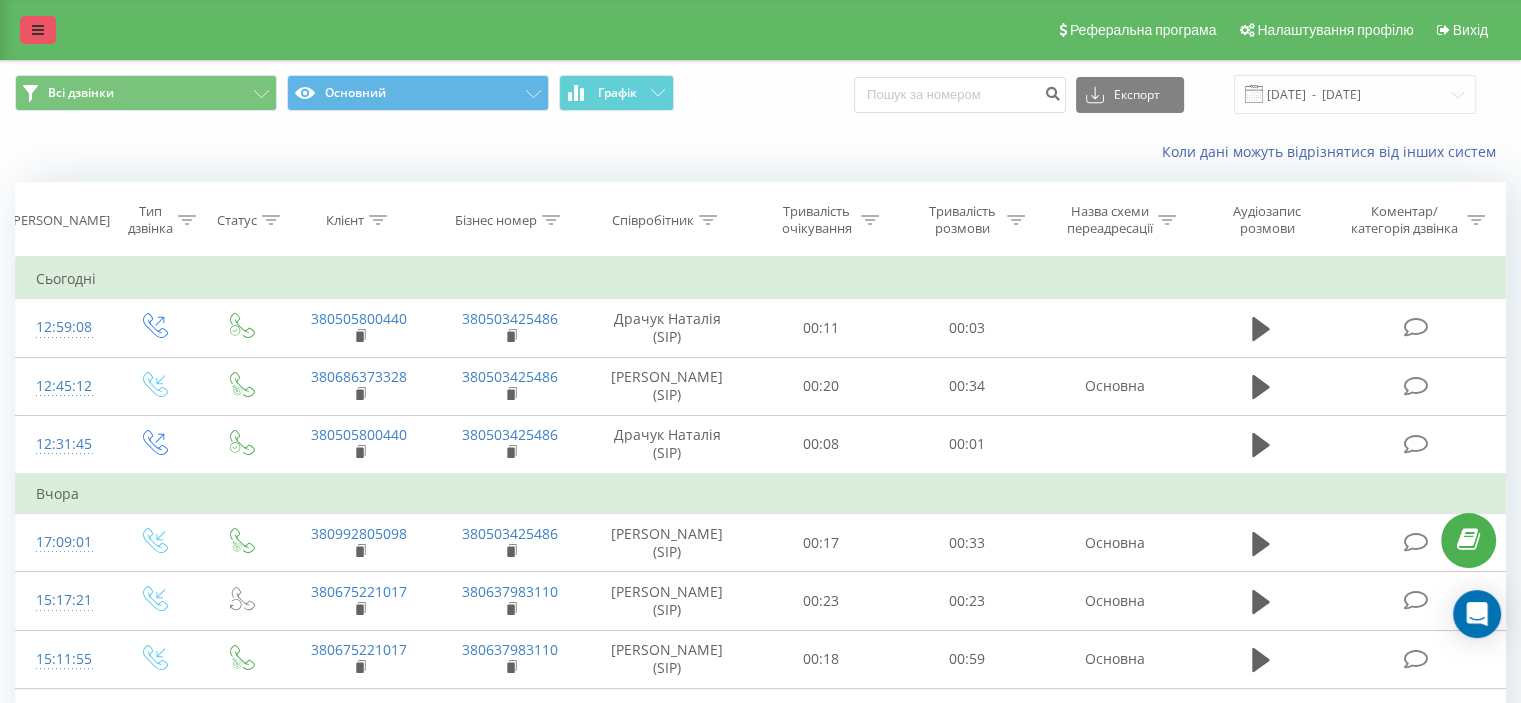 click at bounding box center [38, 30] 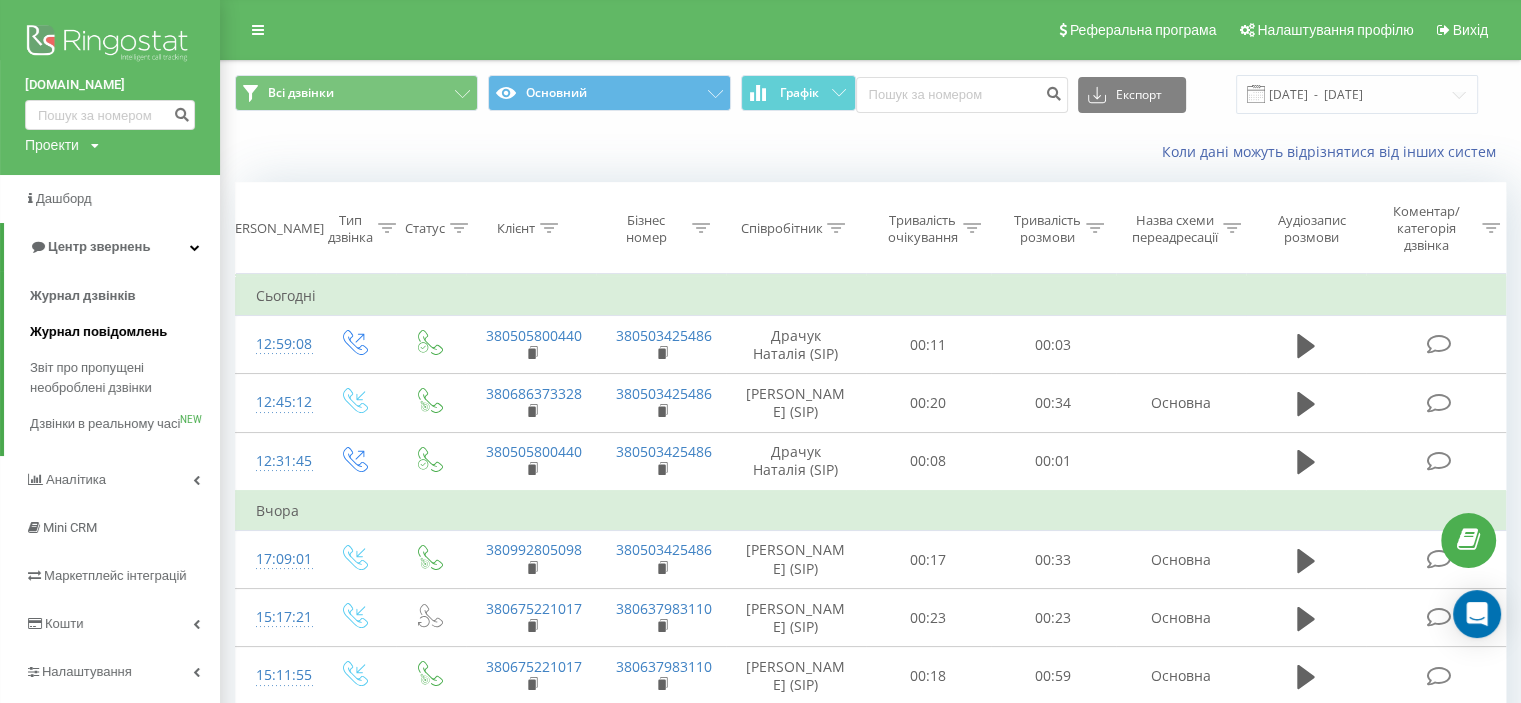 click on "Журнал повідомлень" at bounding box center (98, 332) 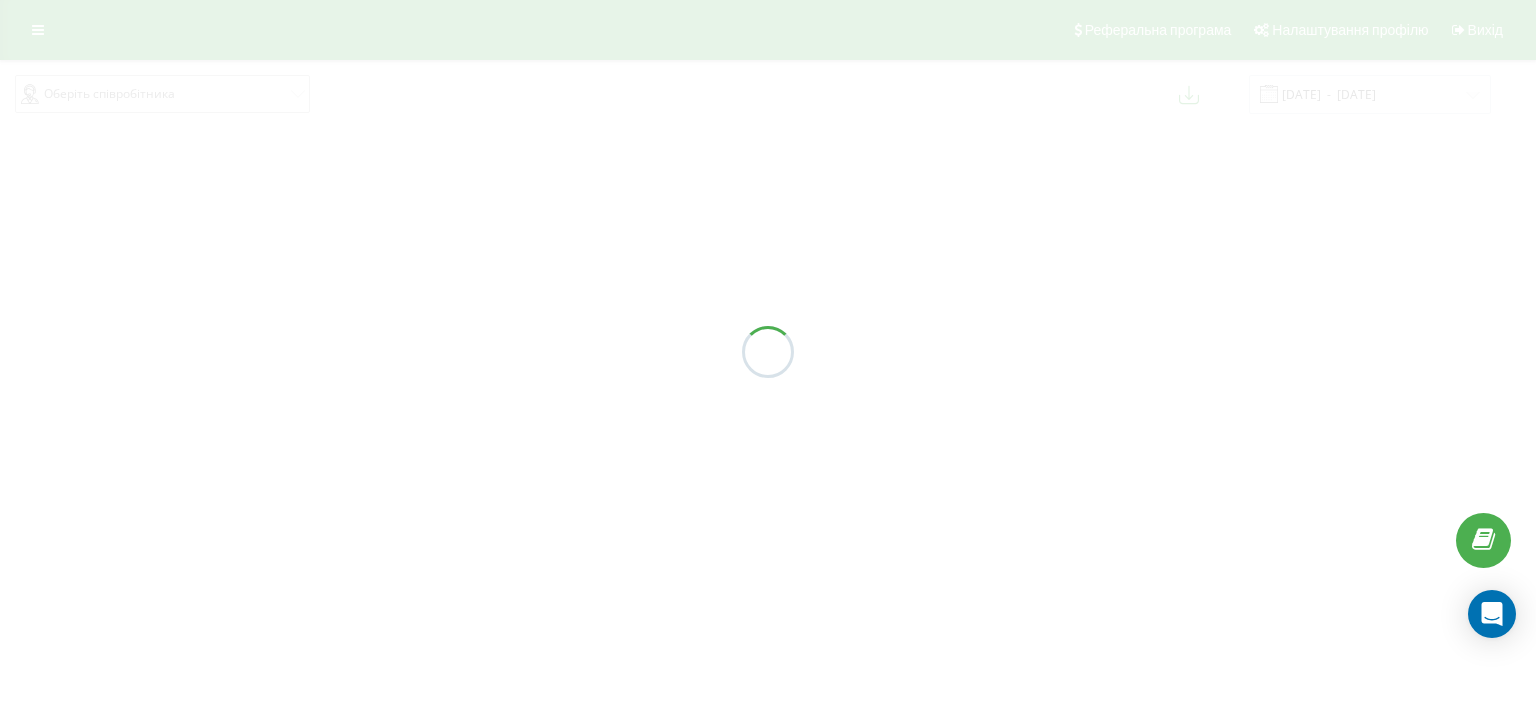 scroll, scrollTop: 0, scrollLeft: 0, axis: both 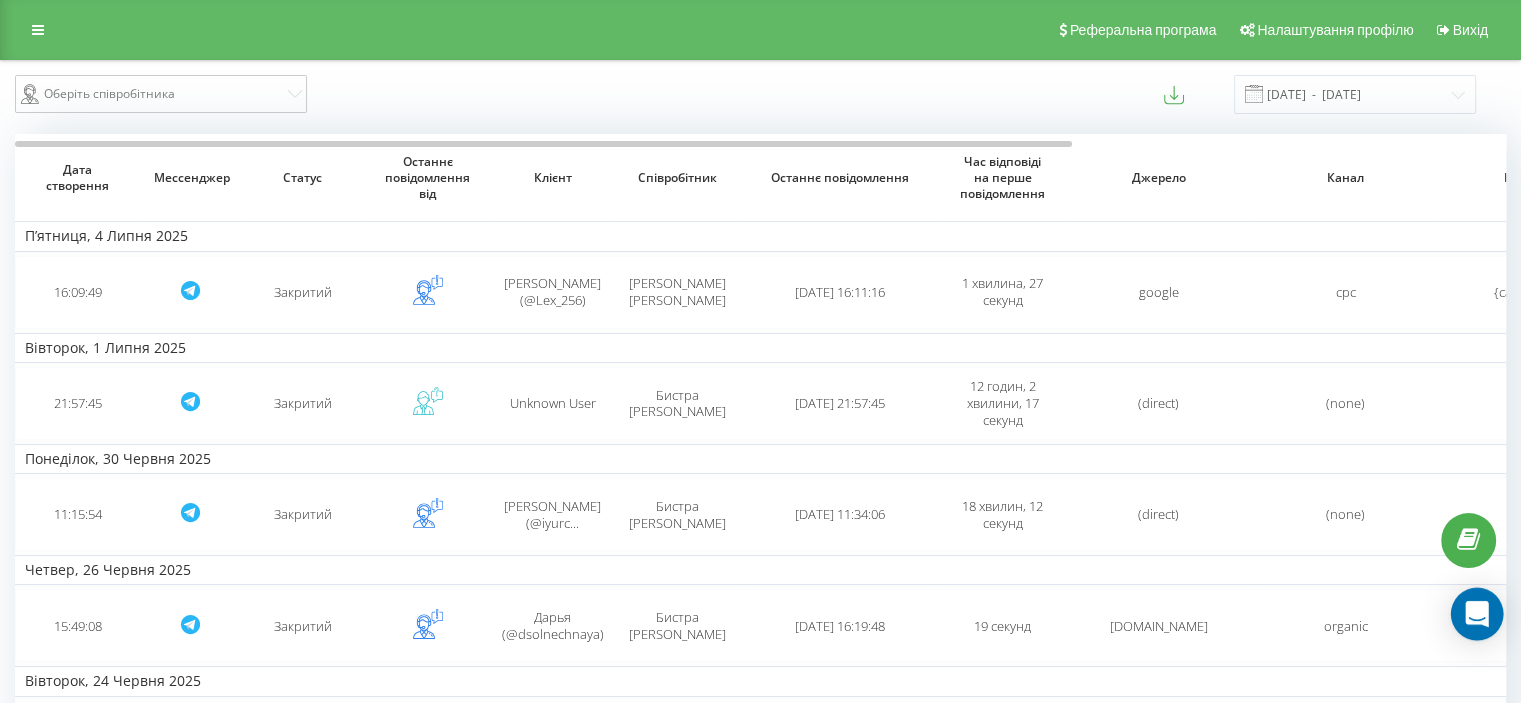click 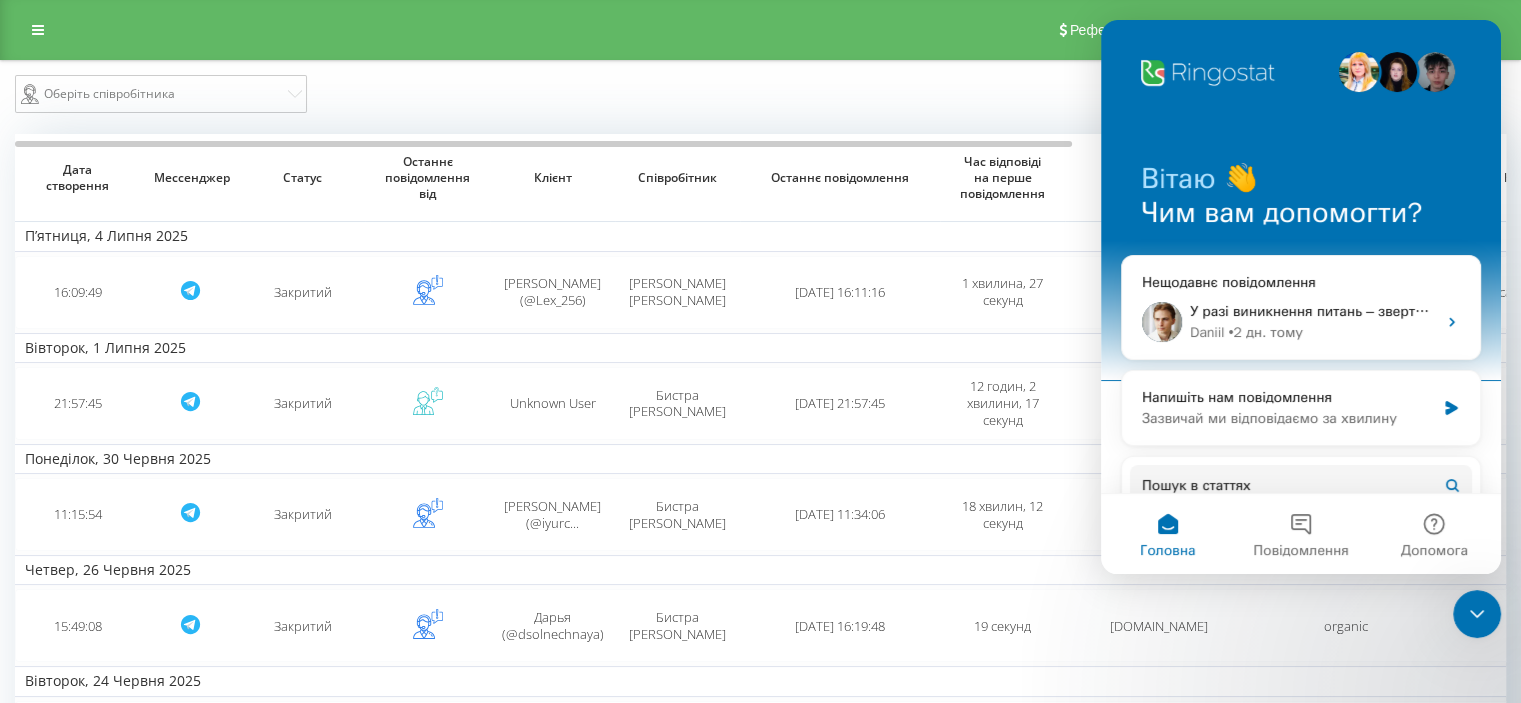 scroll, scrollTop: 0, scrollLeft: 0, axis: both 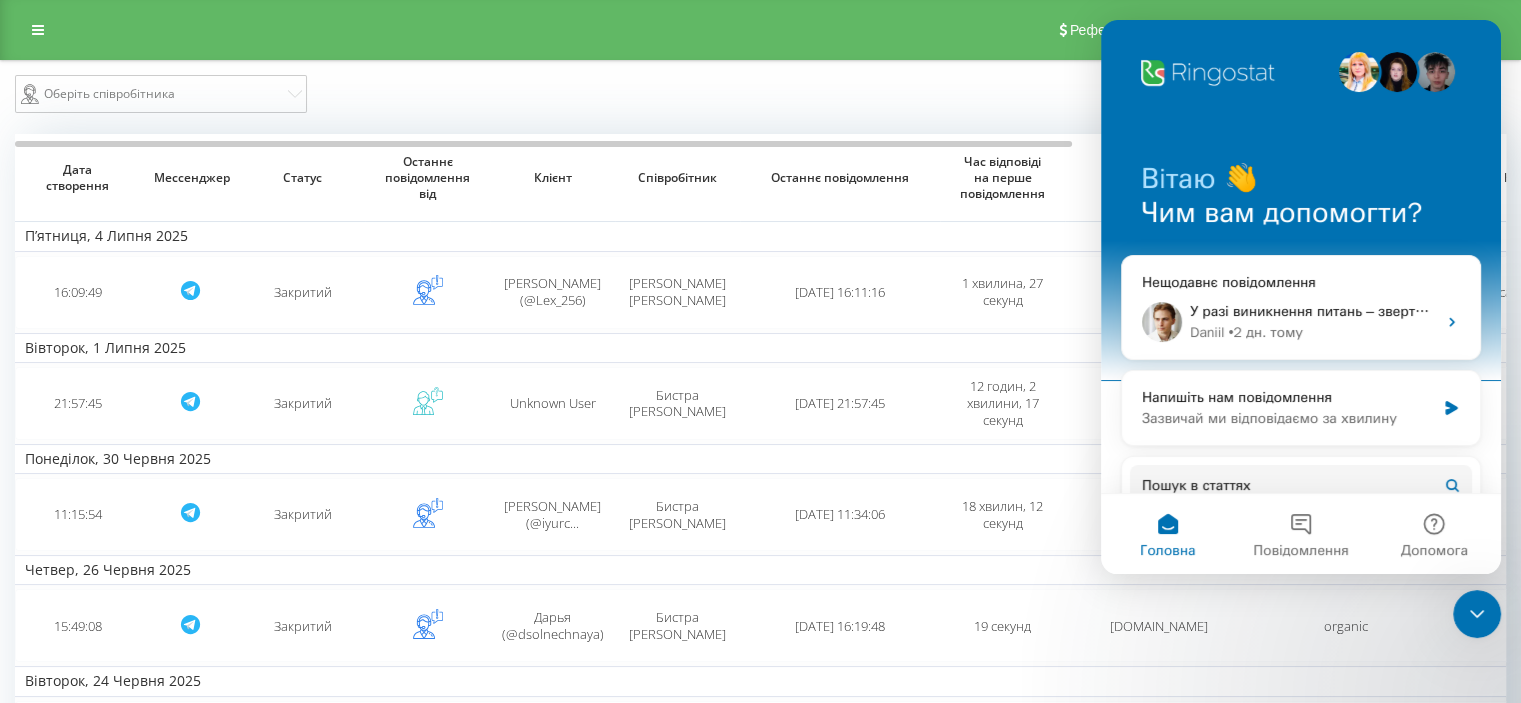 click 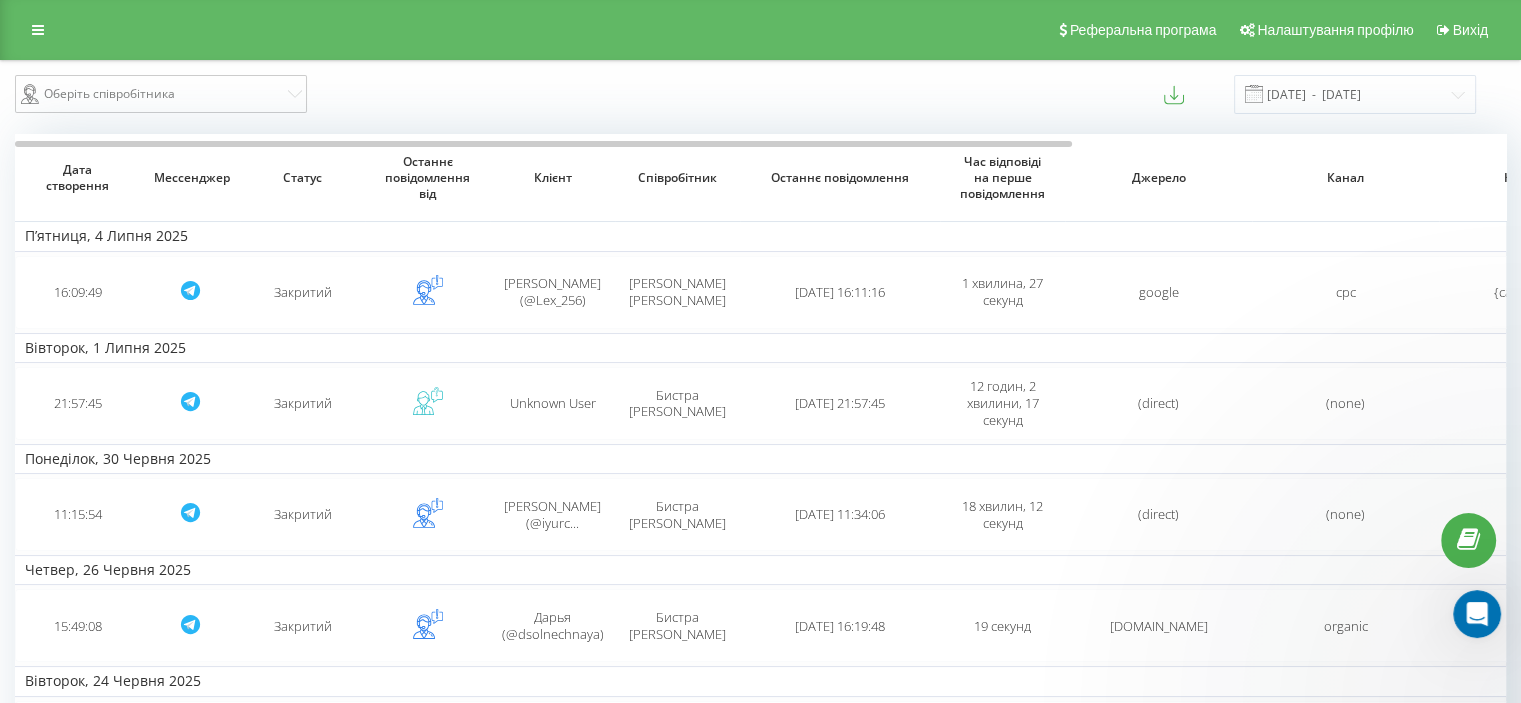 scroll, scrollTop: 0, scrollLeft: 0, axis: both 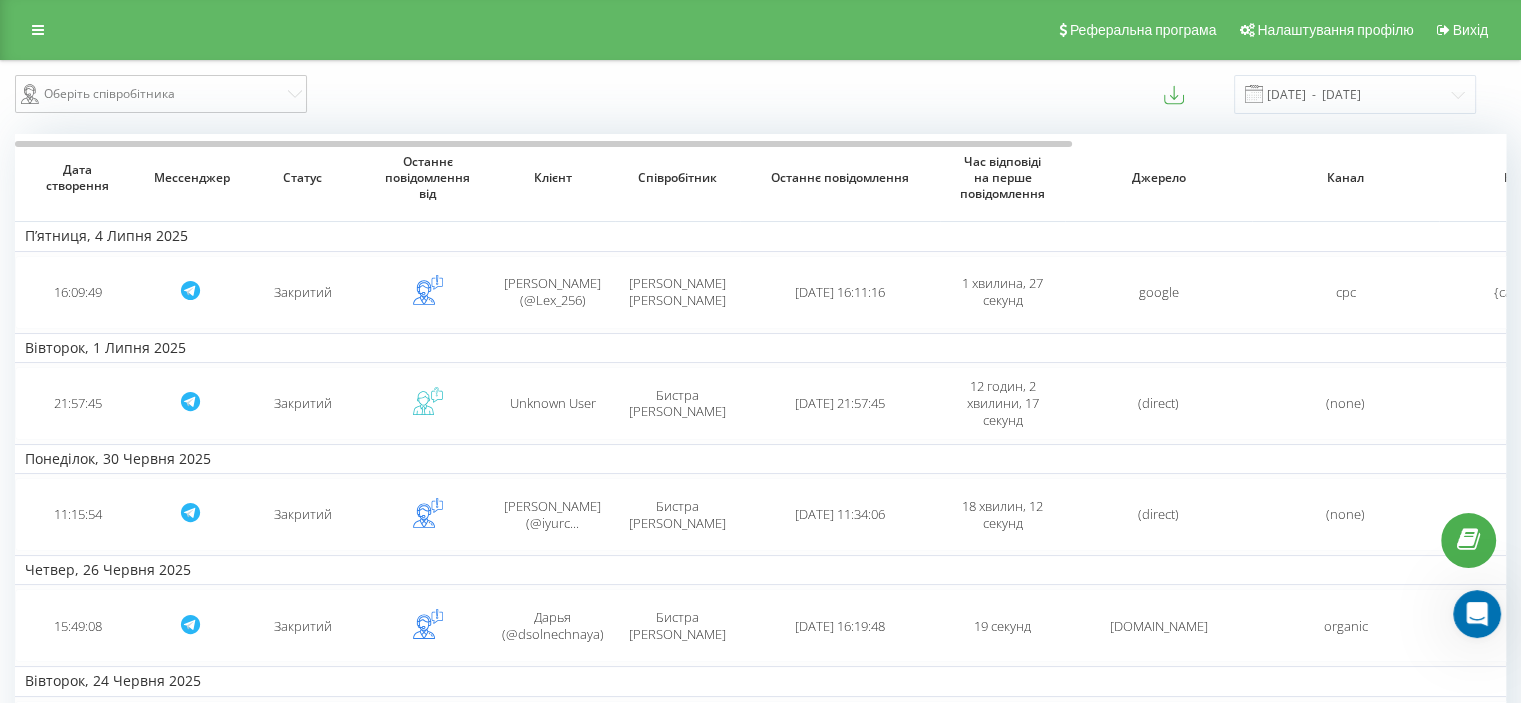 drag, startPoint x: 1383, startPoint y: 601, endPoint x: 1368, endPoint y: 592, distance: 17.492855 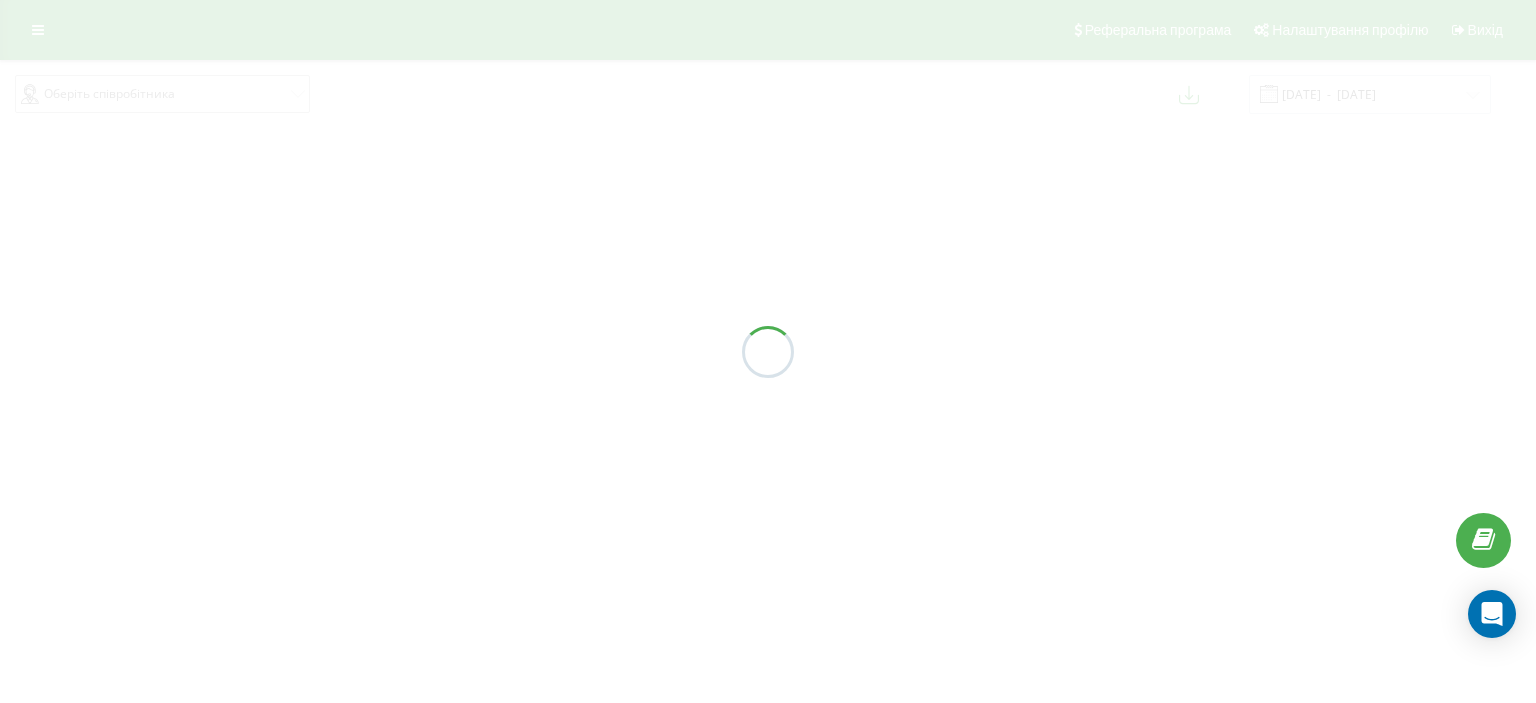 scroll, scrollTop: 0, scrollLeft: 0, axis: both 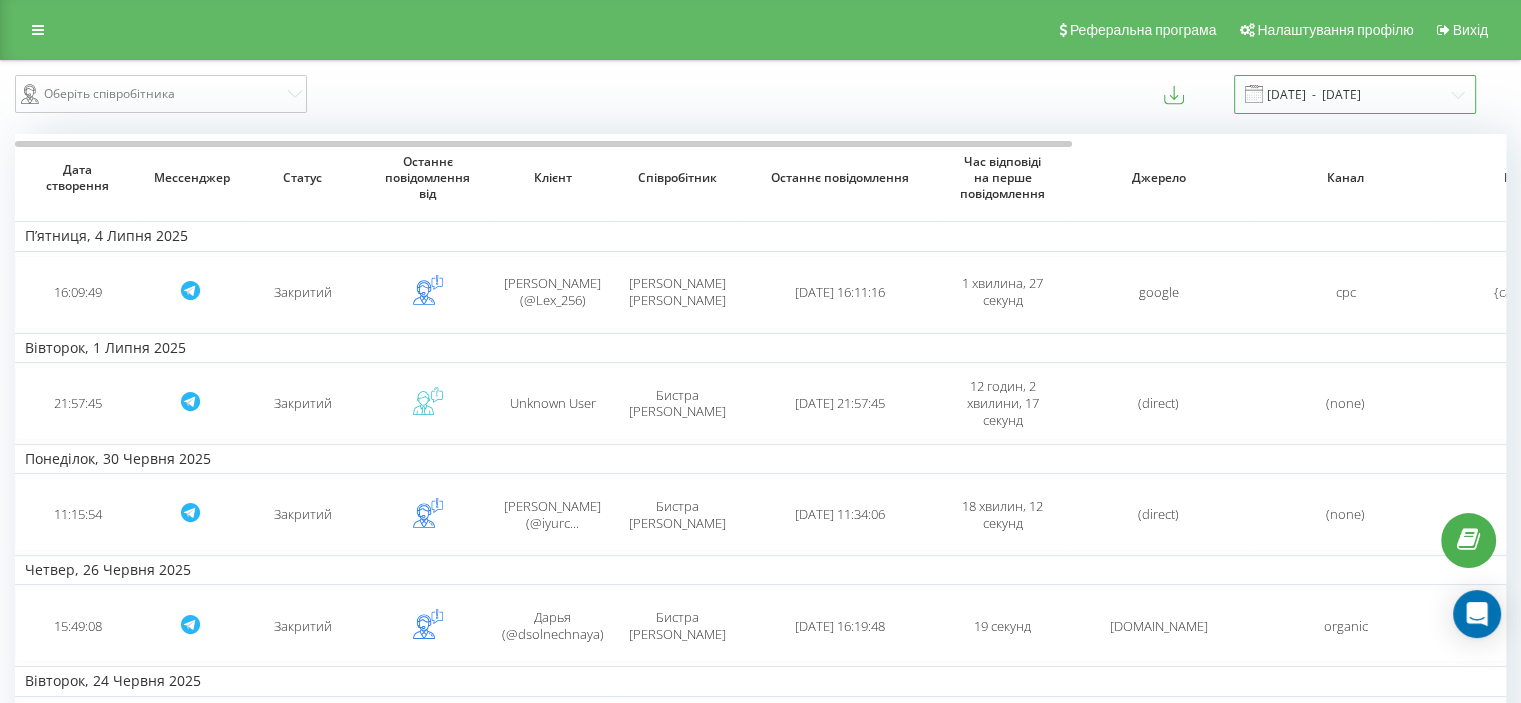 click on "11.06.2025  -  11.07.2025" at bounding box center (1355, 94) 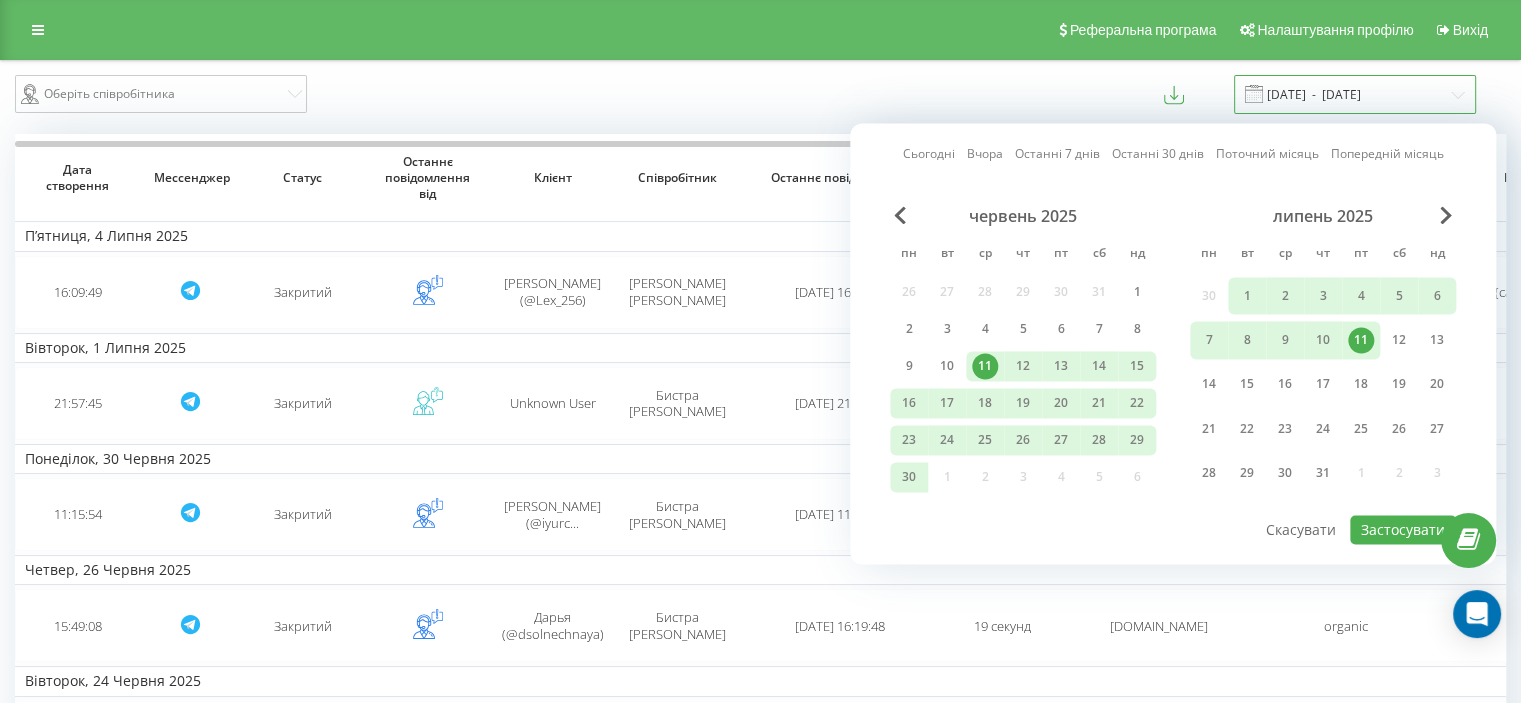 click on "[DATE]  -  [DATE]" at bounding box center [1355, 94] 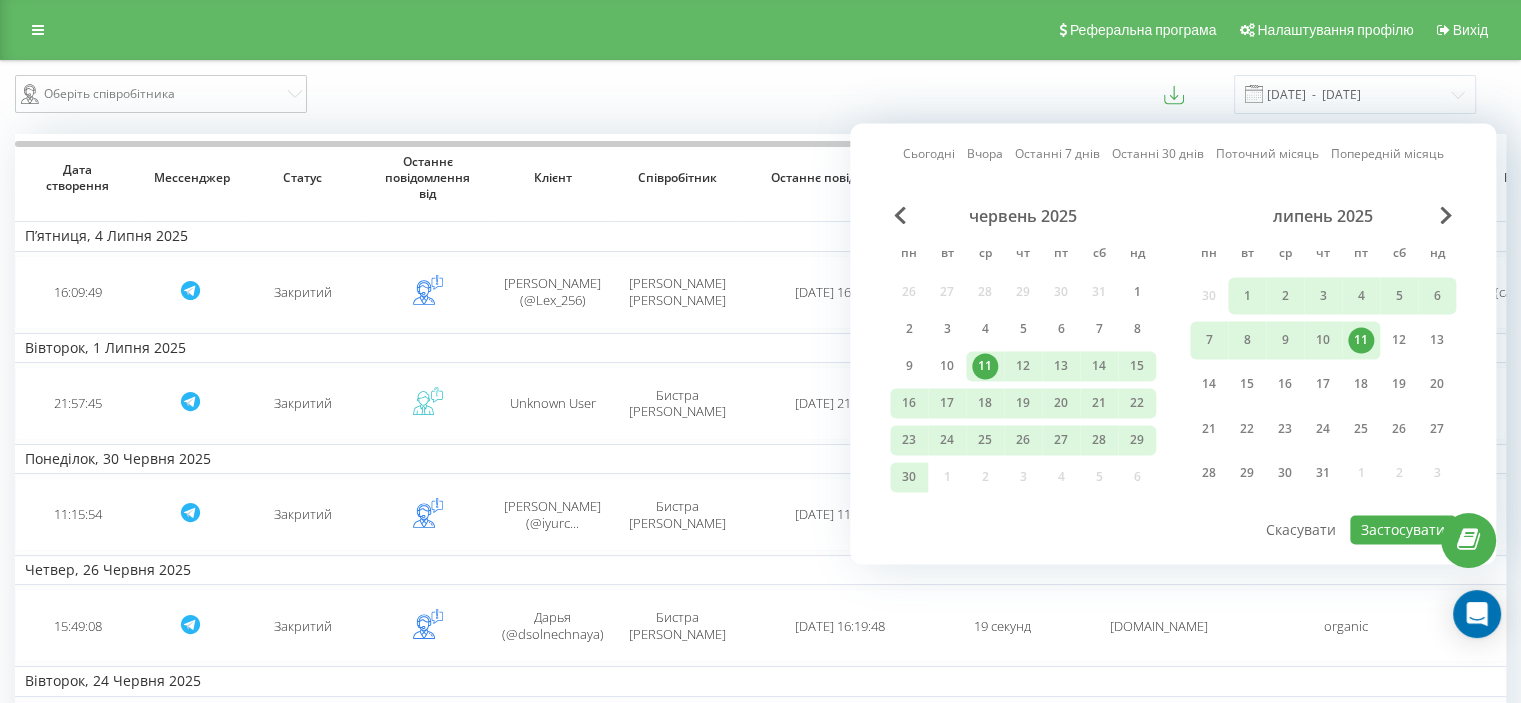 click on "Оберіть співробітника 11.06.2025  -  11.07.2025" at bounding box center (760, 94) 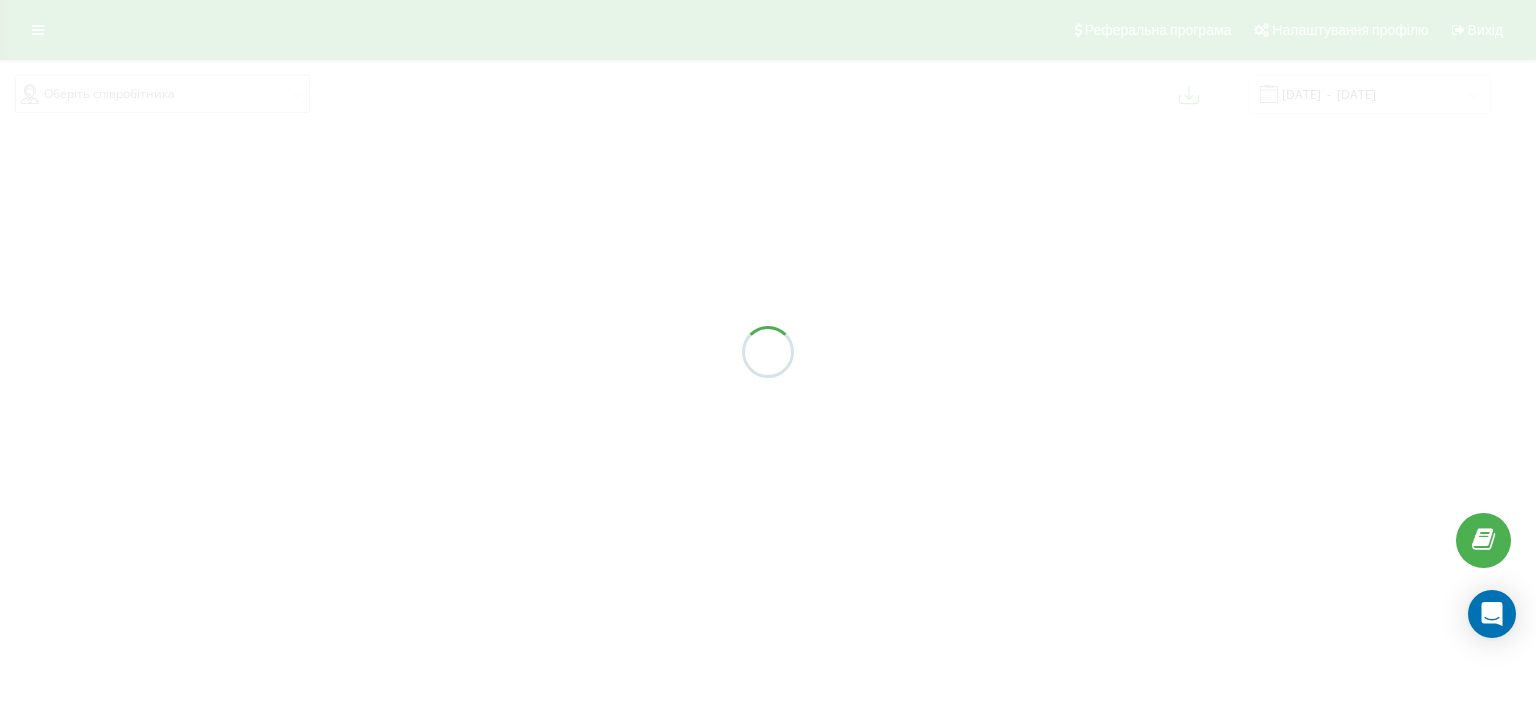 scroll, scrollTop: 0, scrollLeft: 0, axis: both 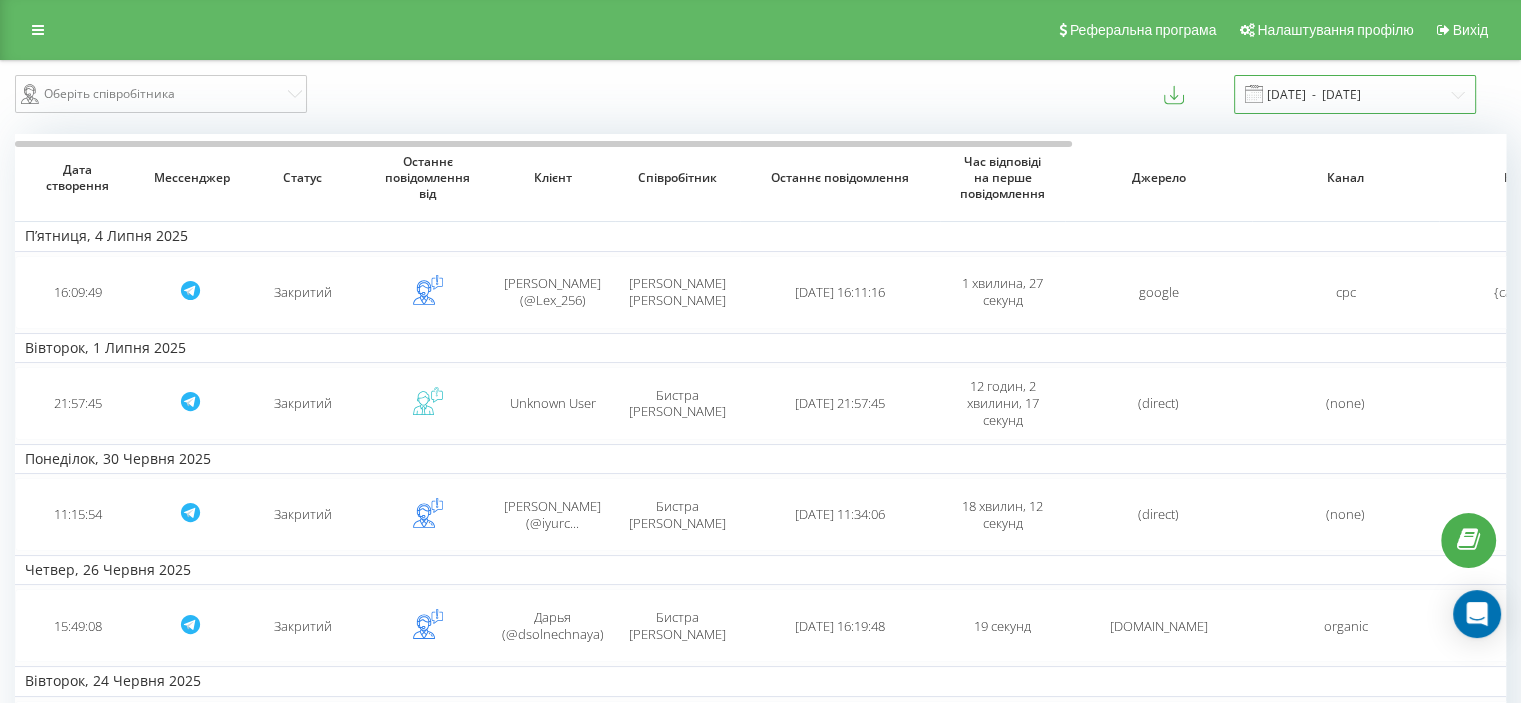 click on "[DATE]  -  [DATE]" at bounding box center [1355, 94] 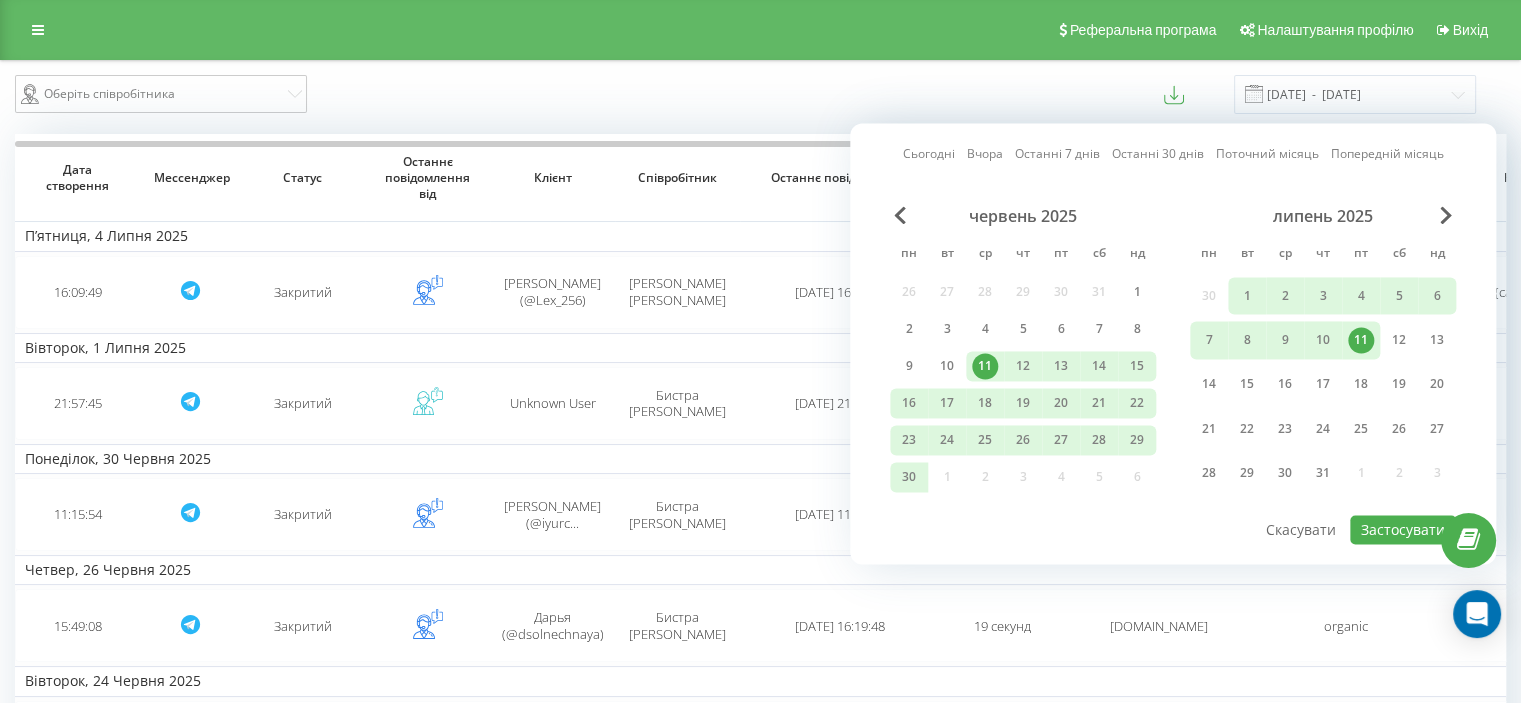click on "11" at bounding box center (1361, 340) 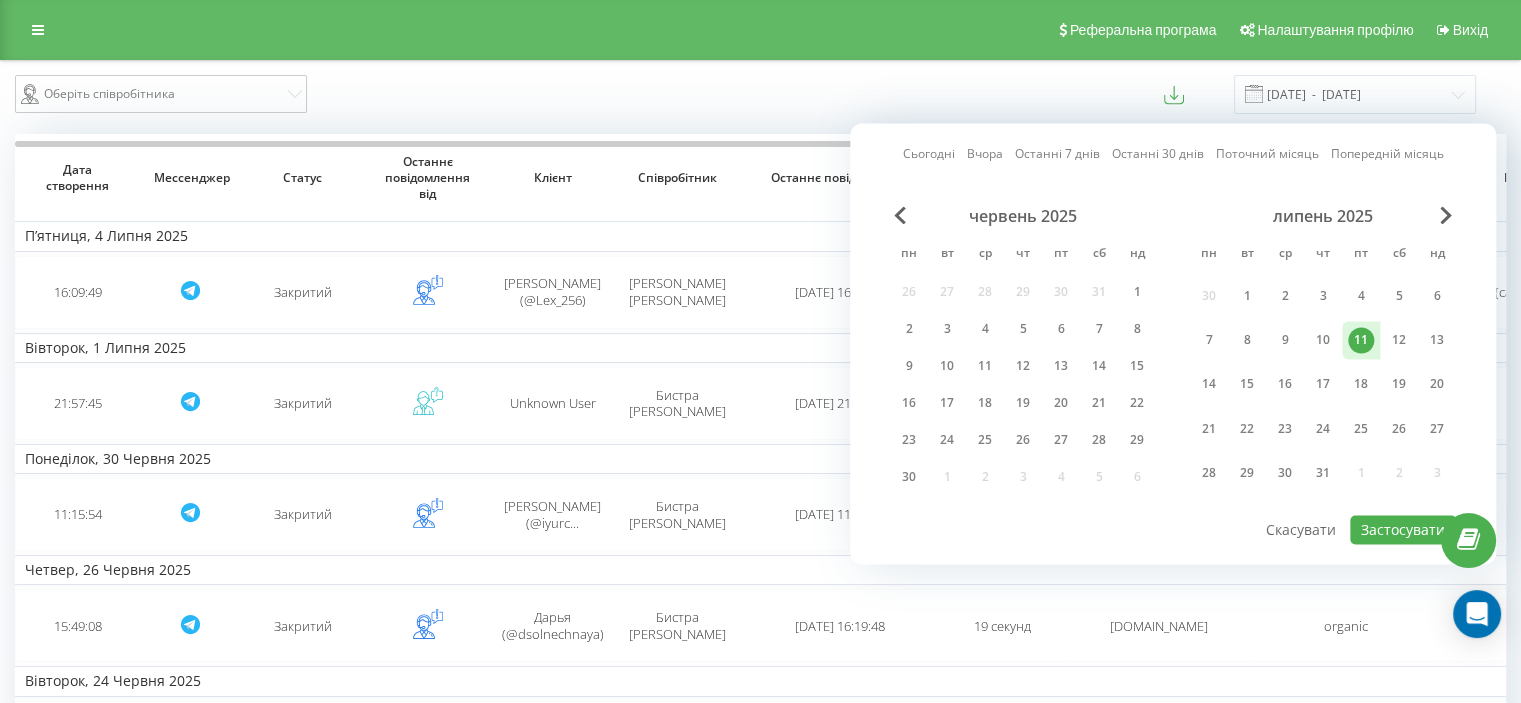 click on "11" at bounding box center [1361, 340] 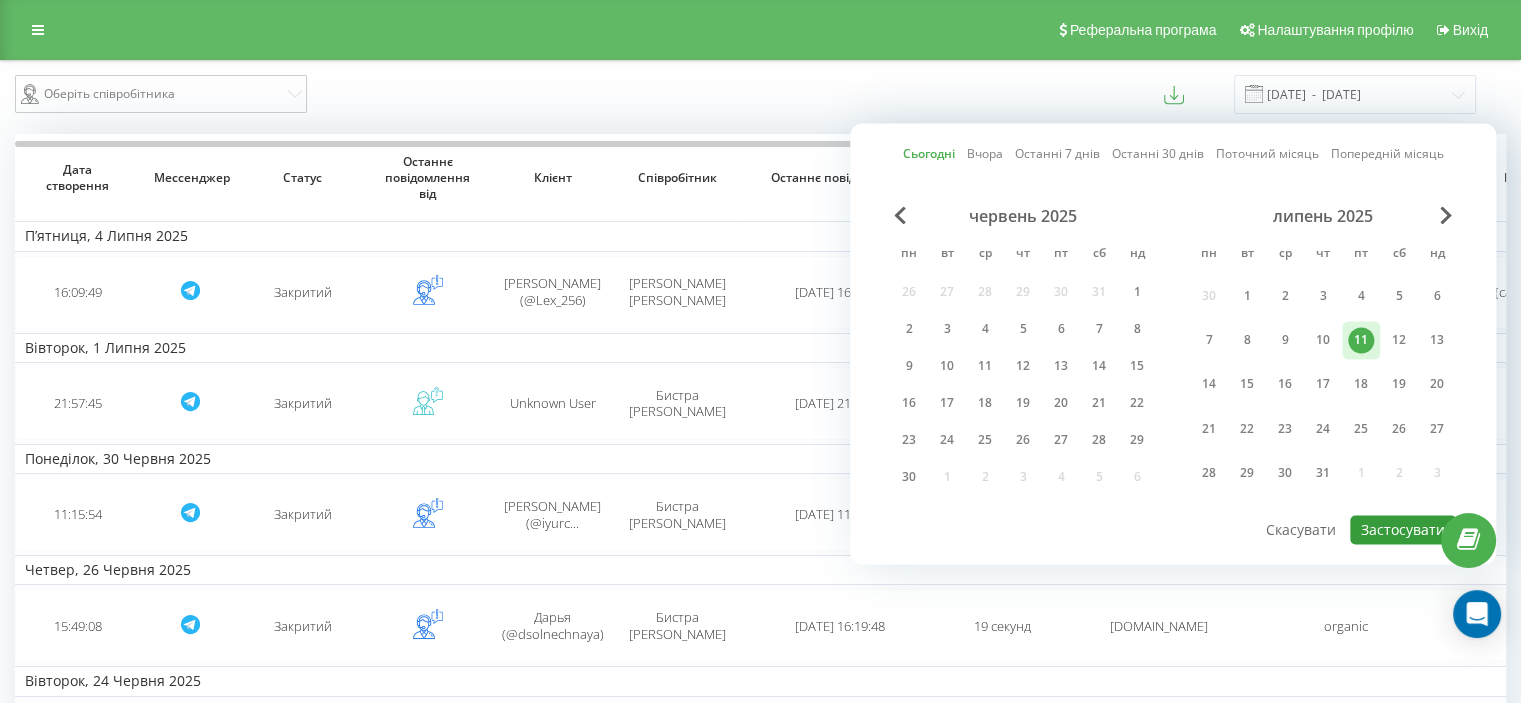 click on "Застосувати" at bounding box center [1403, 529] 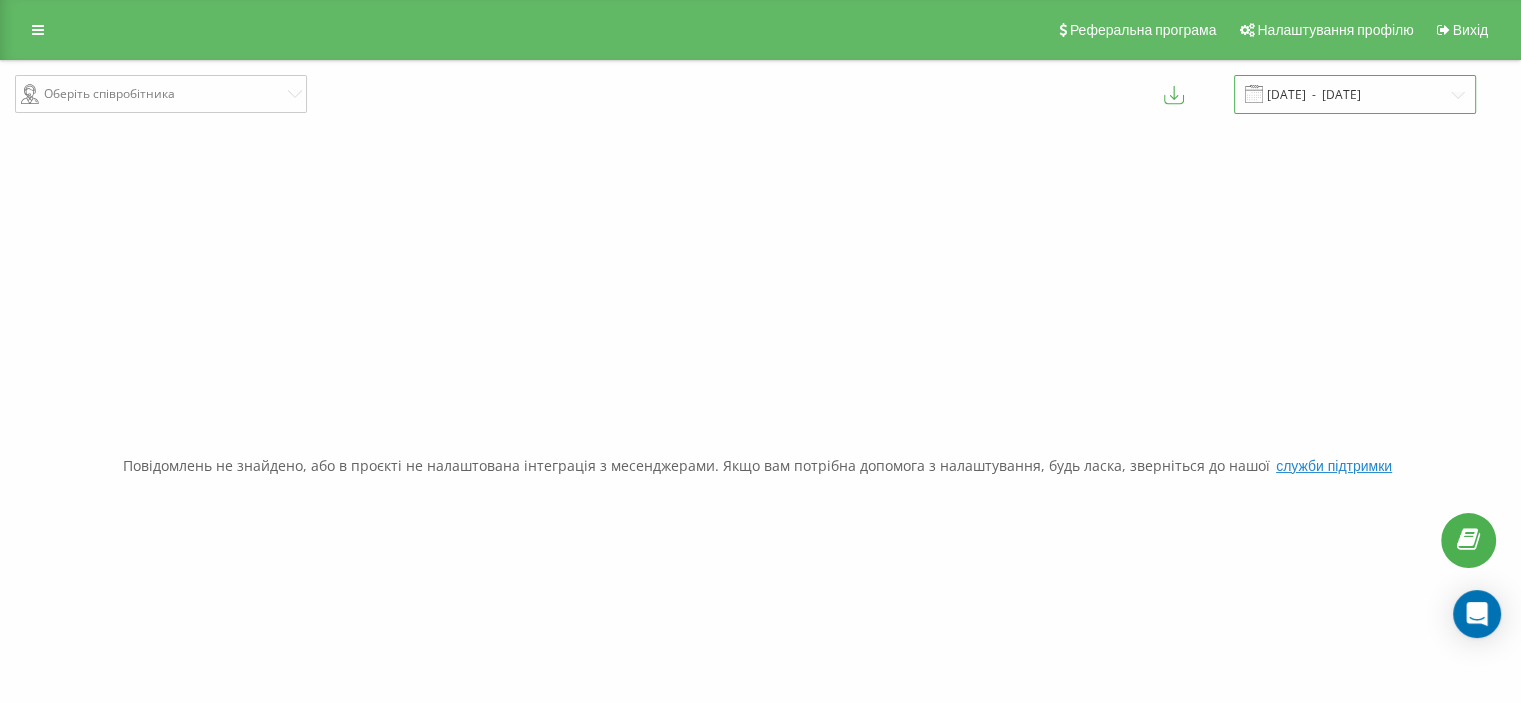 click on "11.07.2025  -  11.07.2025" at bounding box center [1355, 94] 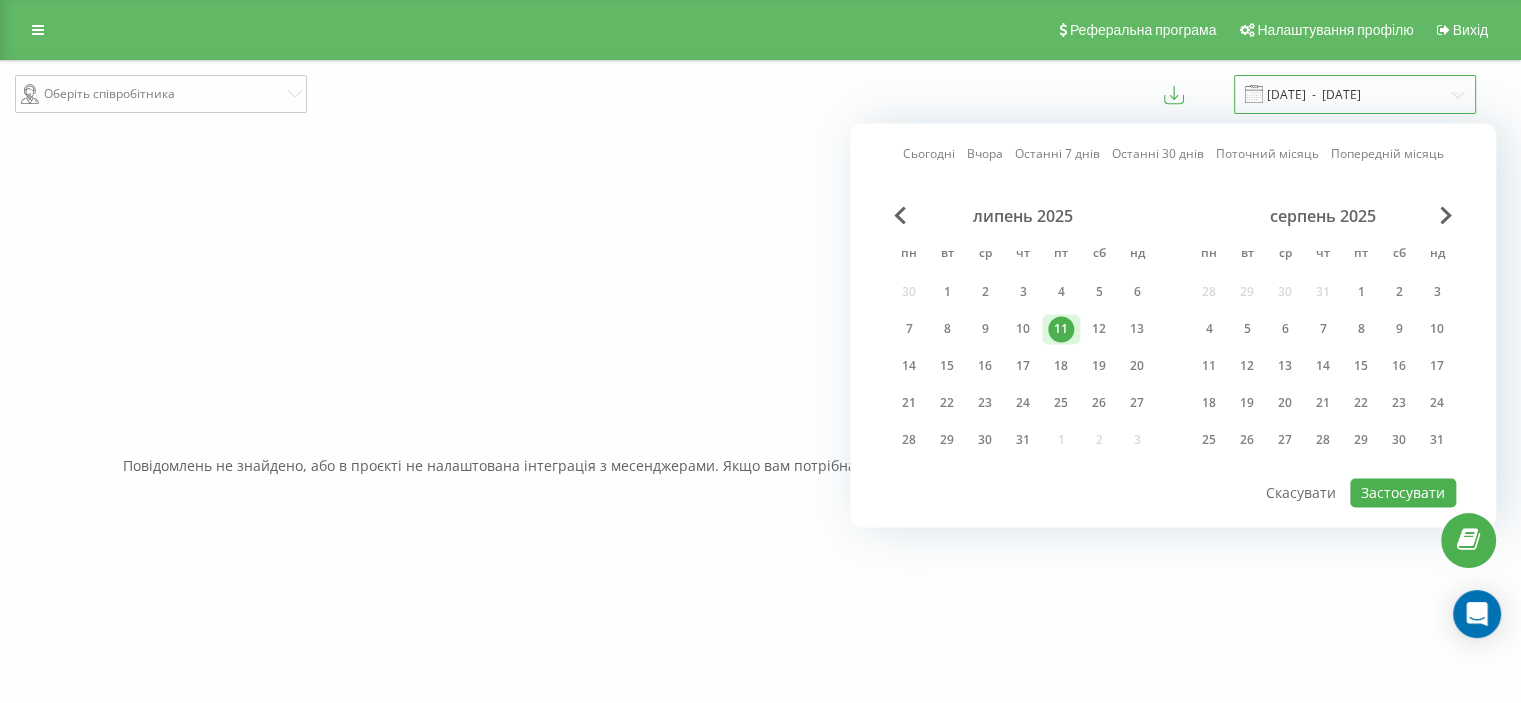 click on "11.07.2025  -  11.07.2025" at bounding box center (1355, 94) 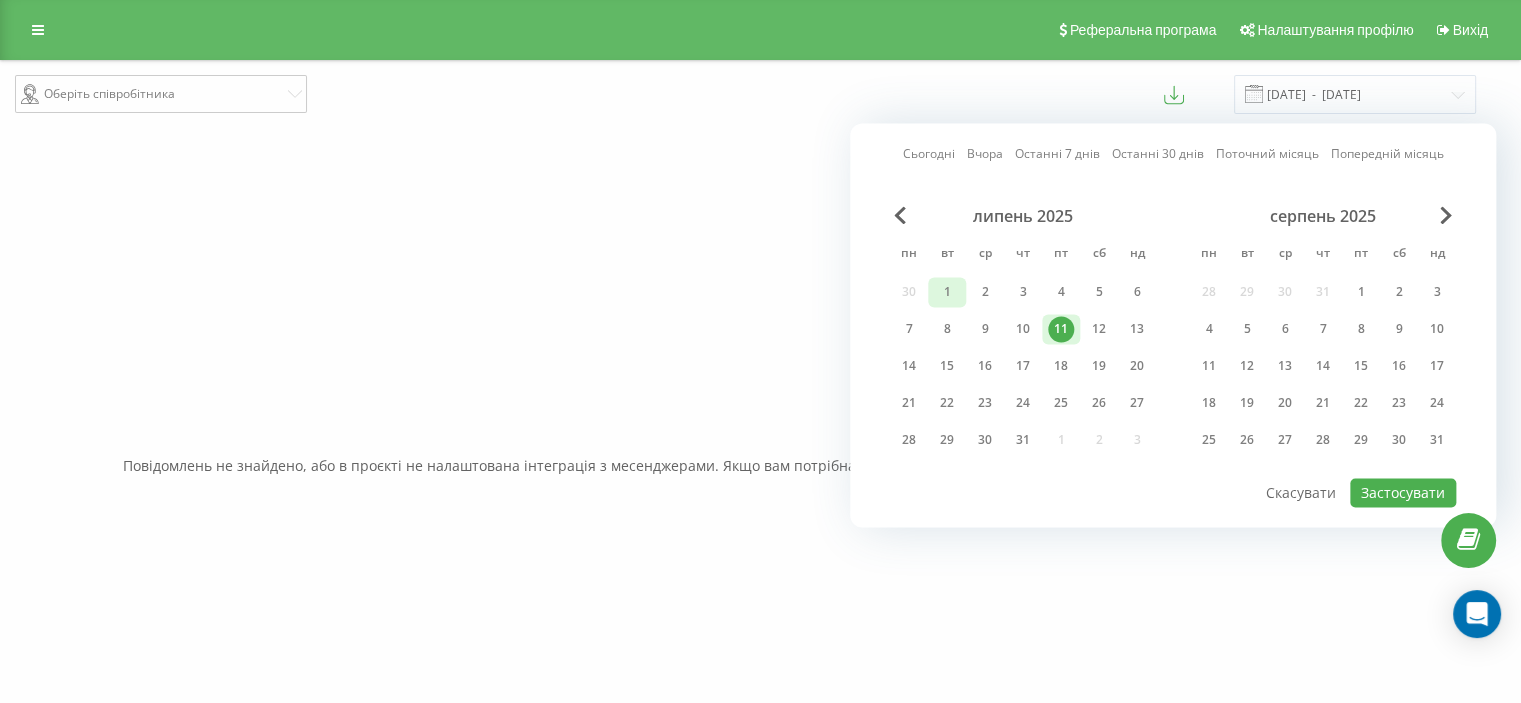 click on "1" at bounding box center [947, 292] 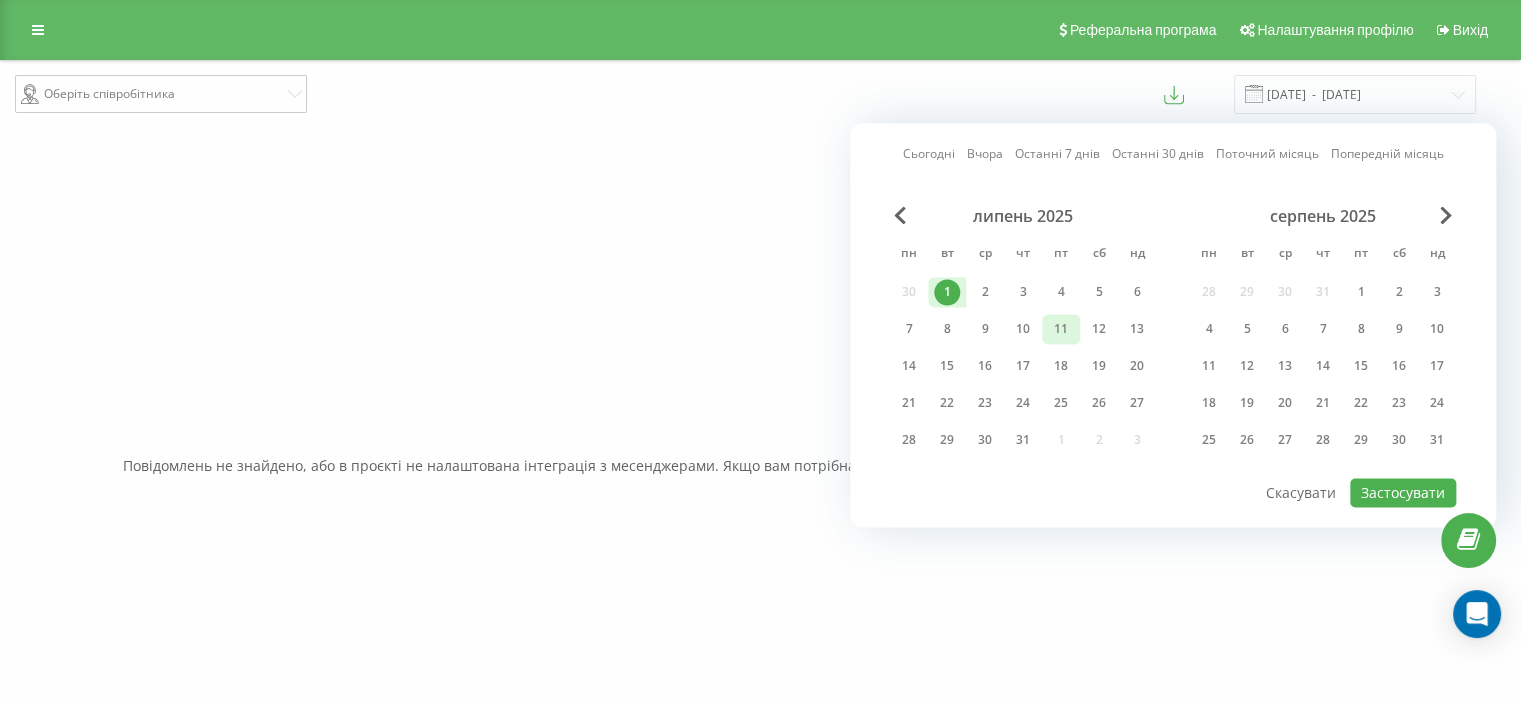 click on "11" at bounding box center [1061, 329] 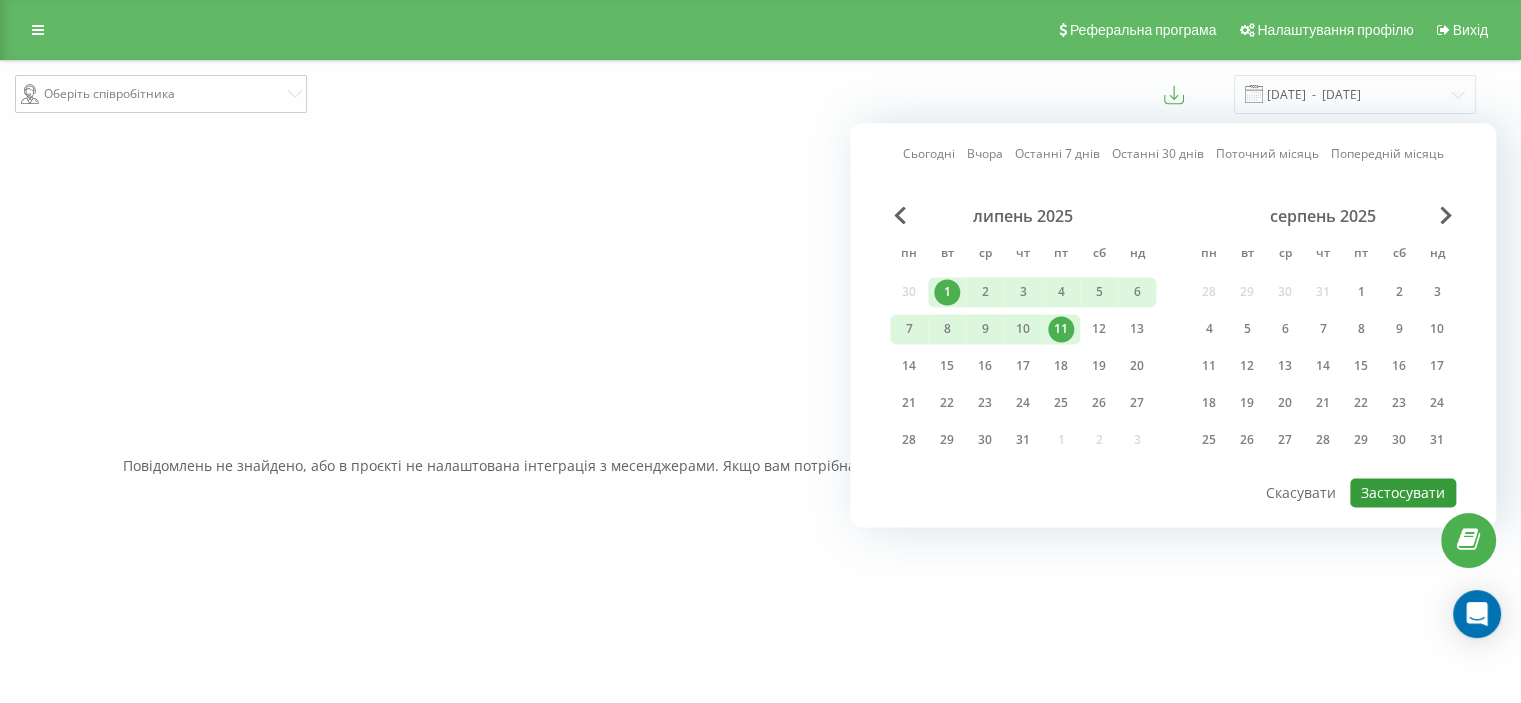 click on "Застосувати" at bounding box center [1403, 492] 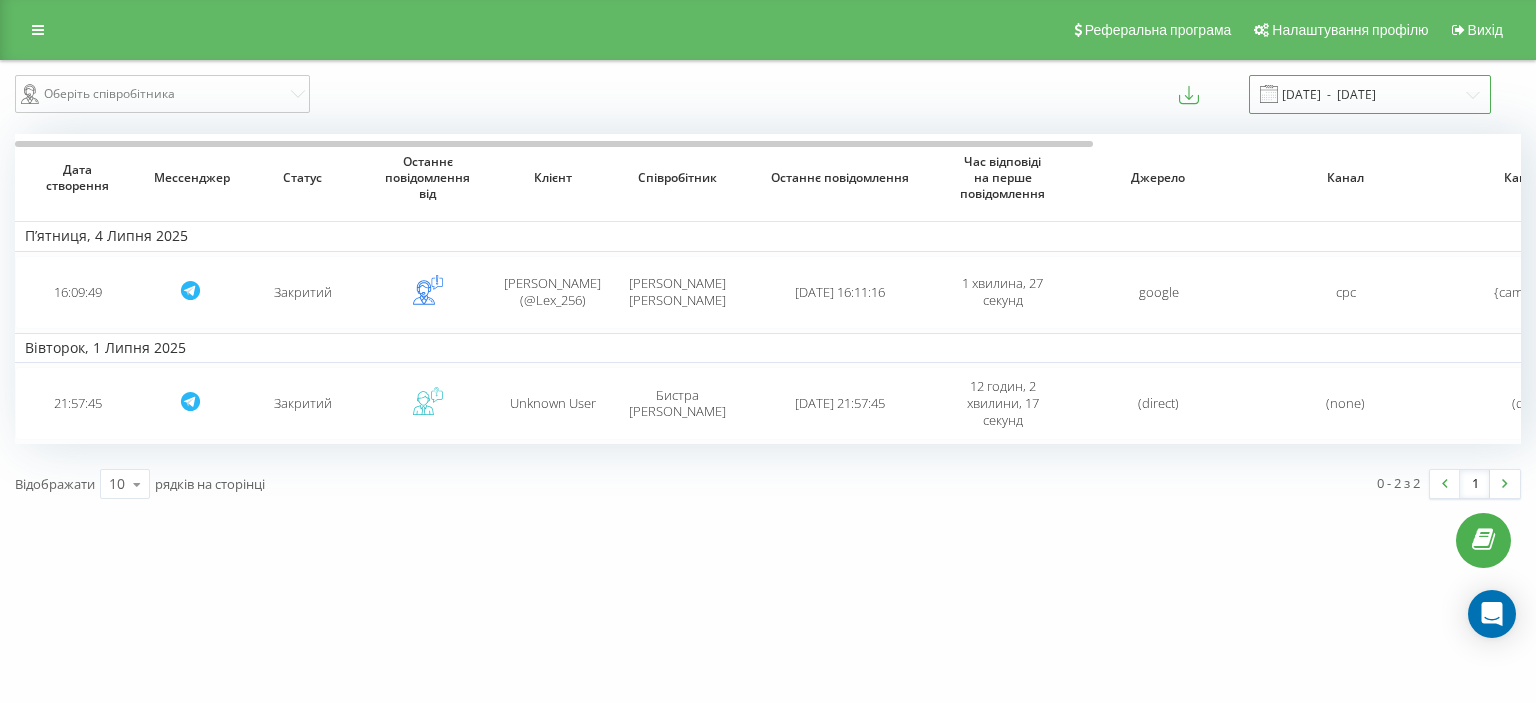click on "01.07.2025  -  11.07.2025" at bounding box center (1370, 94) 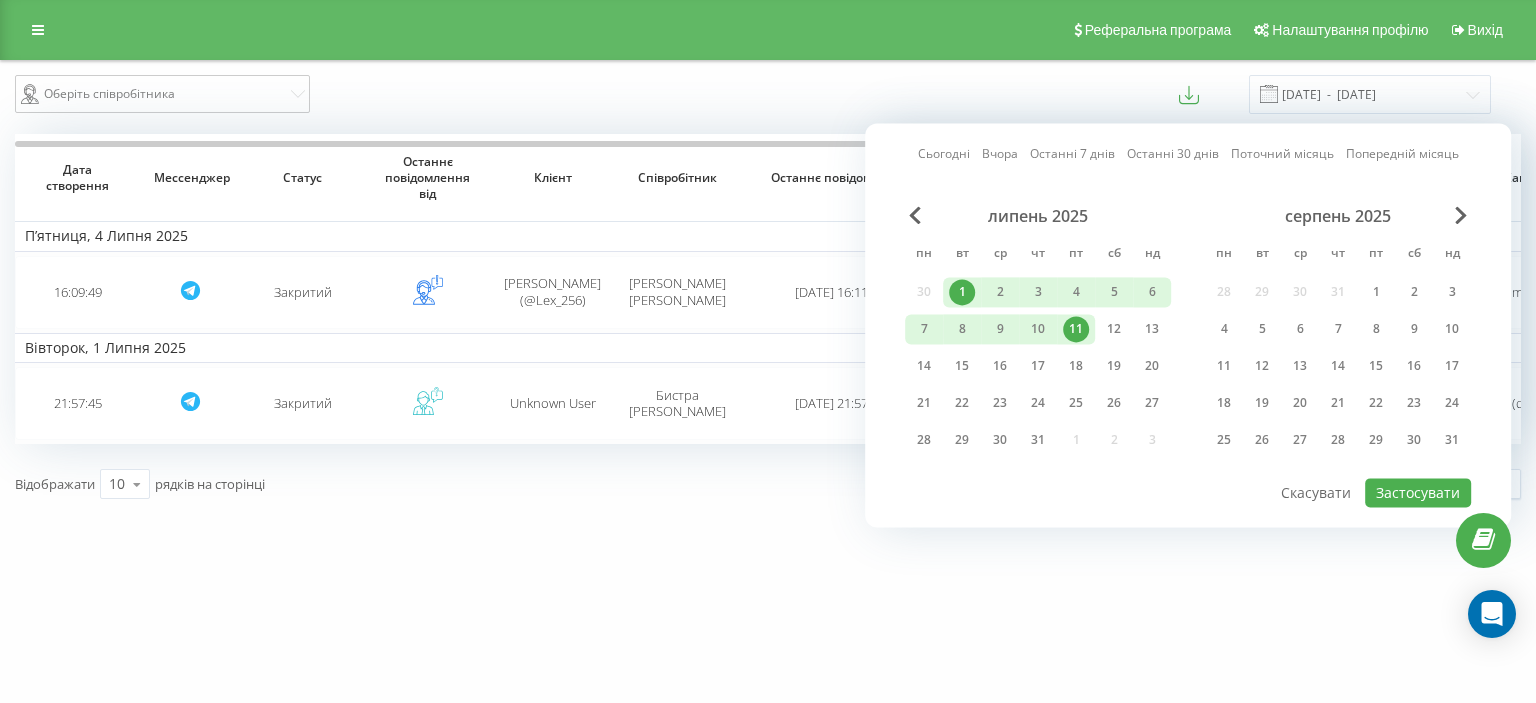 click on "11" at bounding box center (1076, 329) 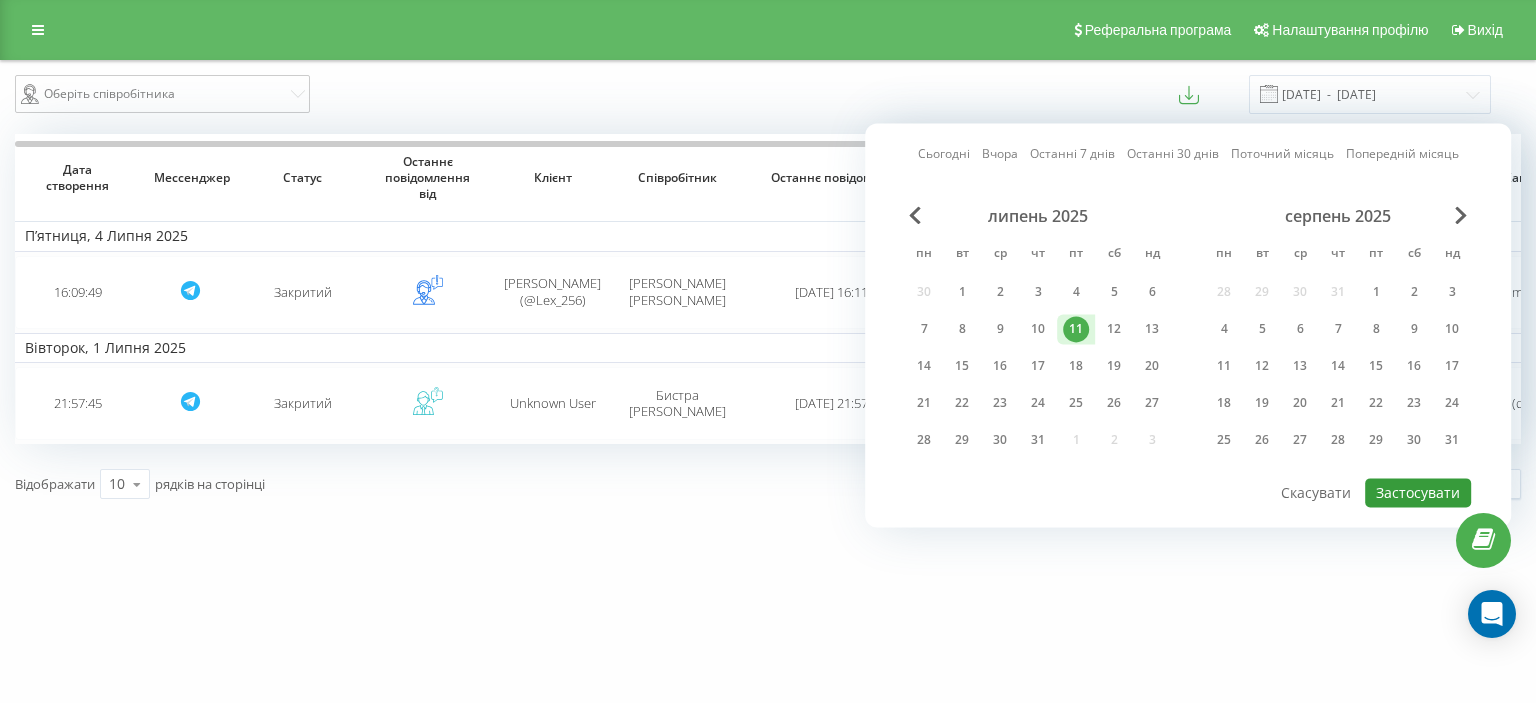 click on "Застосувати" at bounding box center [1418, 492] 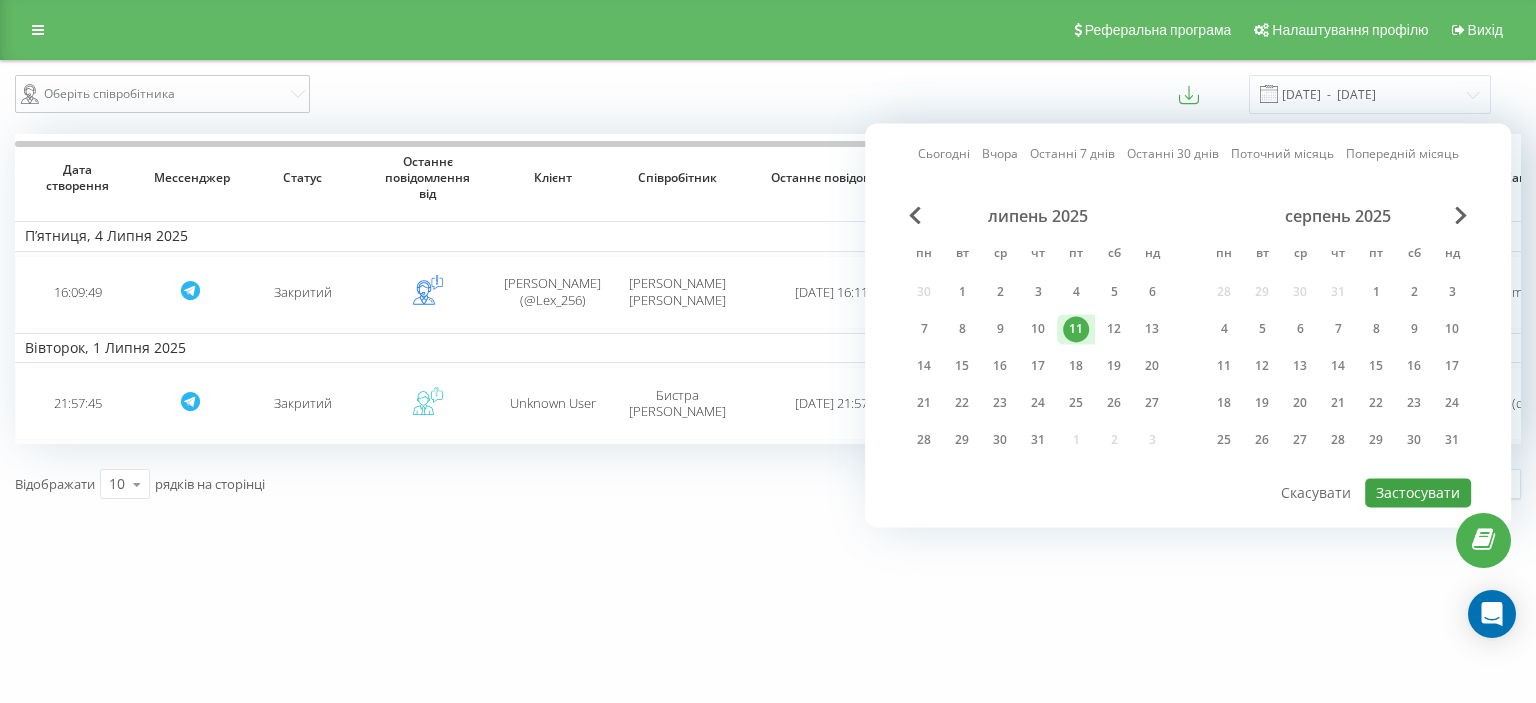 type on "11.07.2025  -  11.07.2025" 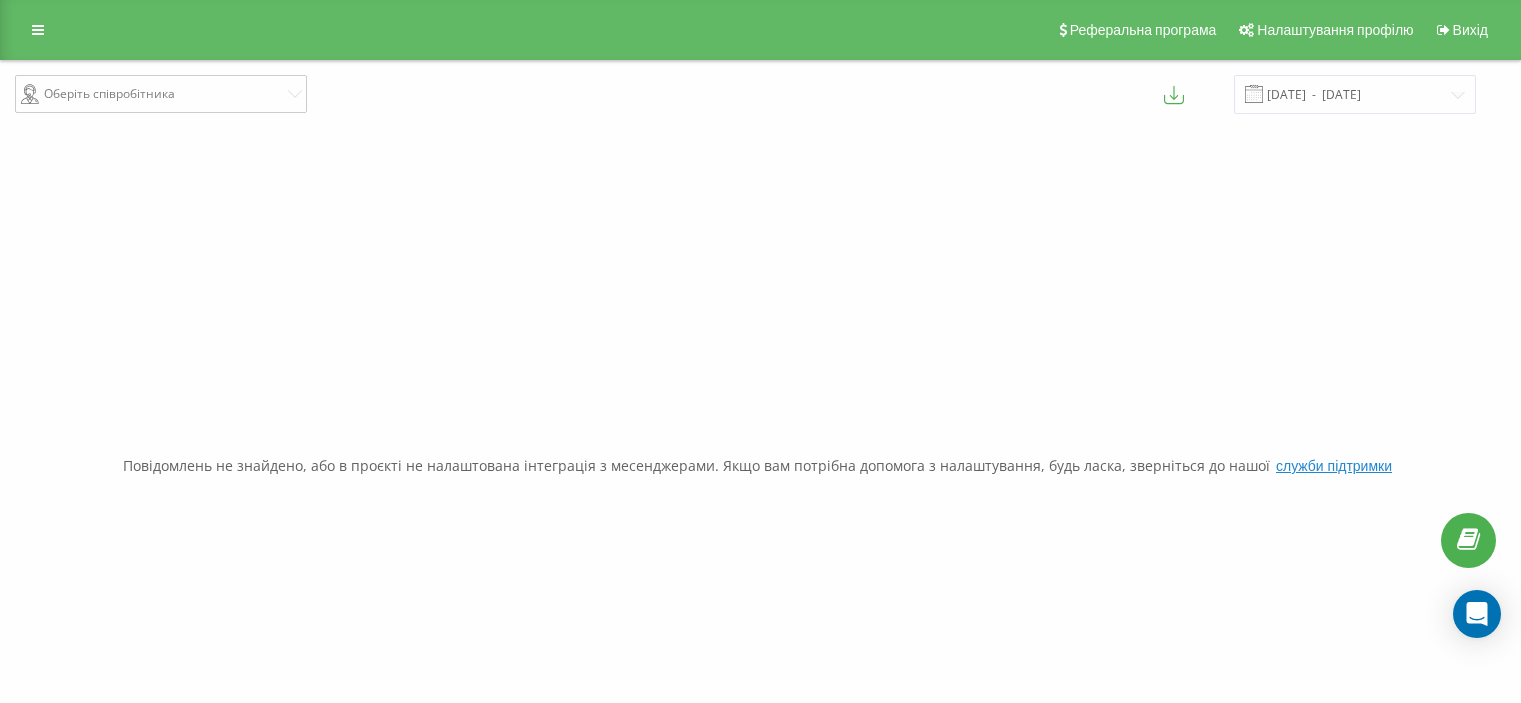 scroll, scrollTop: 0, scrollLeft: 0, axis: both 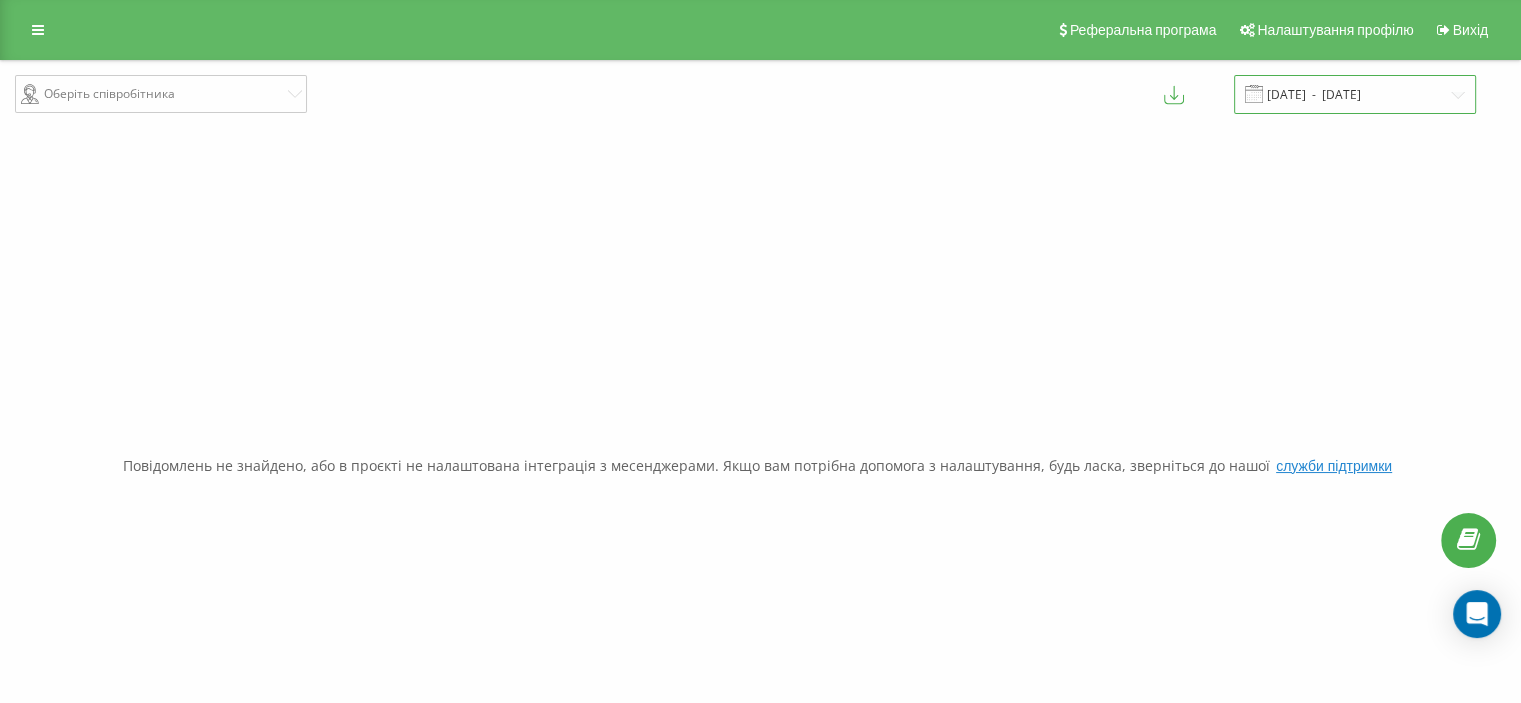 click on "[DATE]  -  [DATE]" at bounding box center (1355, 94) 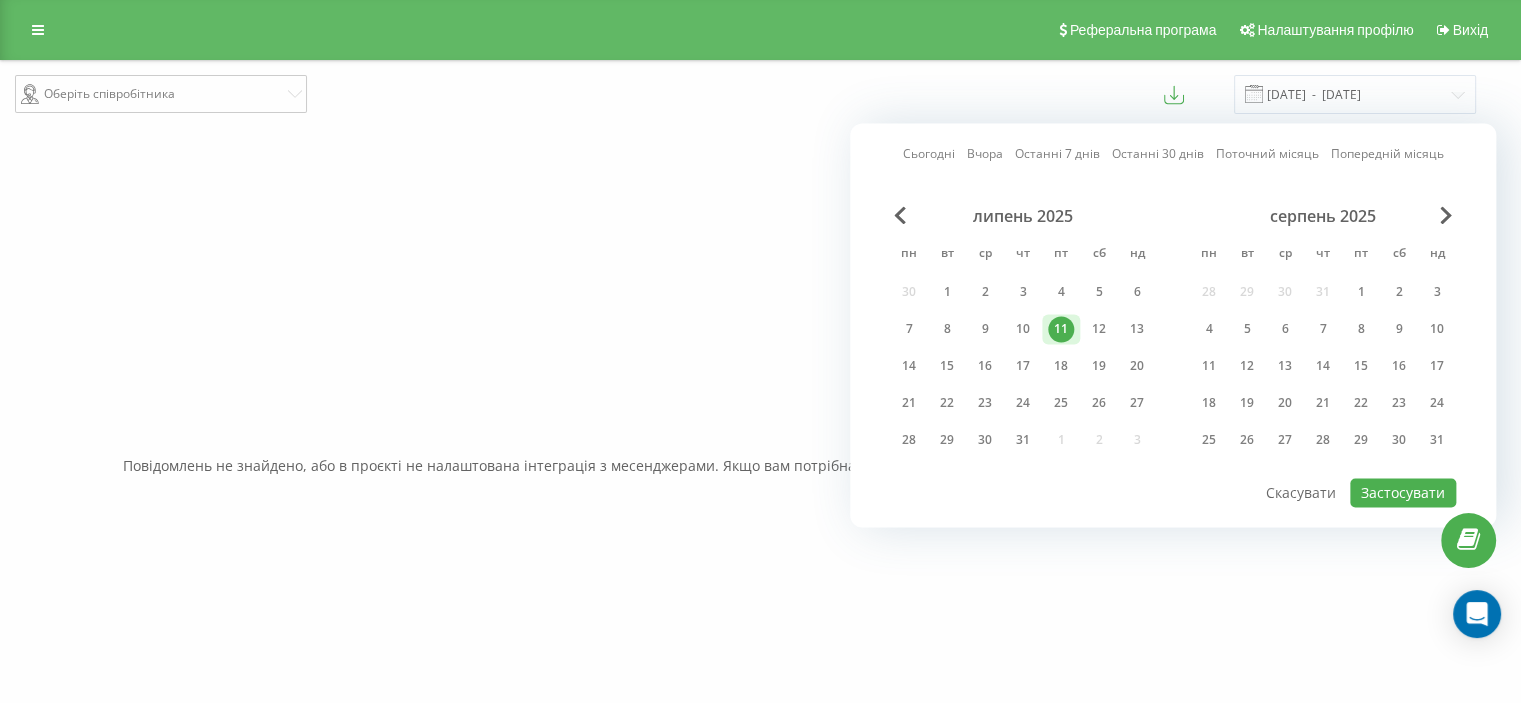 click on "Поточний місяць" at bounding box center (1267, 154) 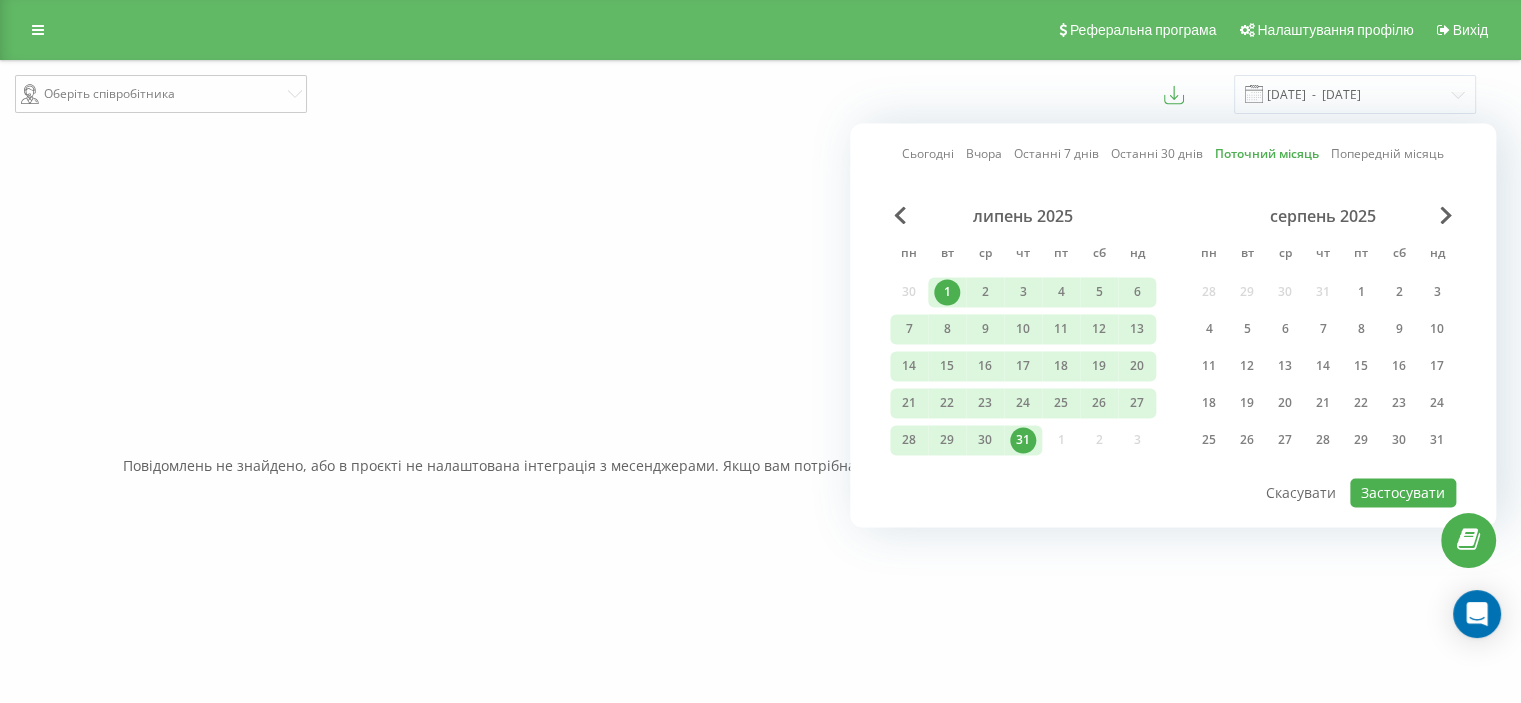 click on "Попередній місяць" at bounding box center [1387, 154] 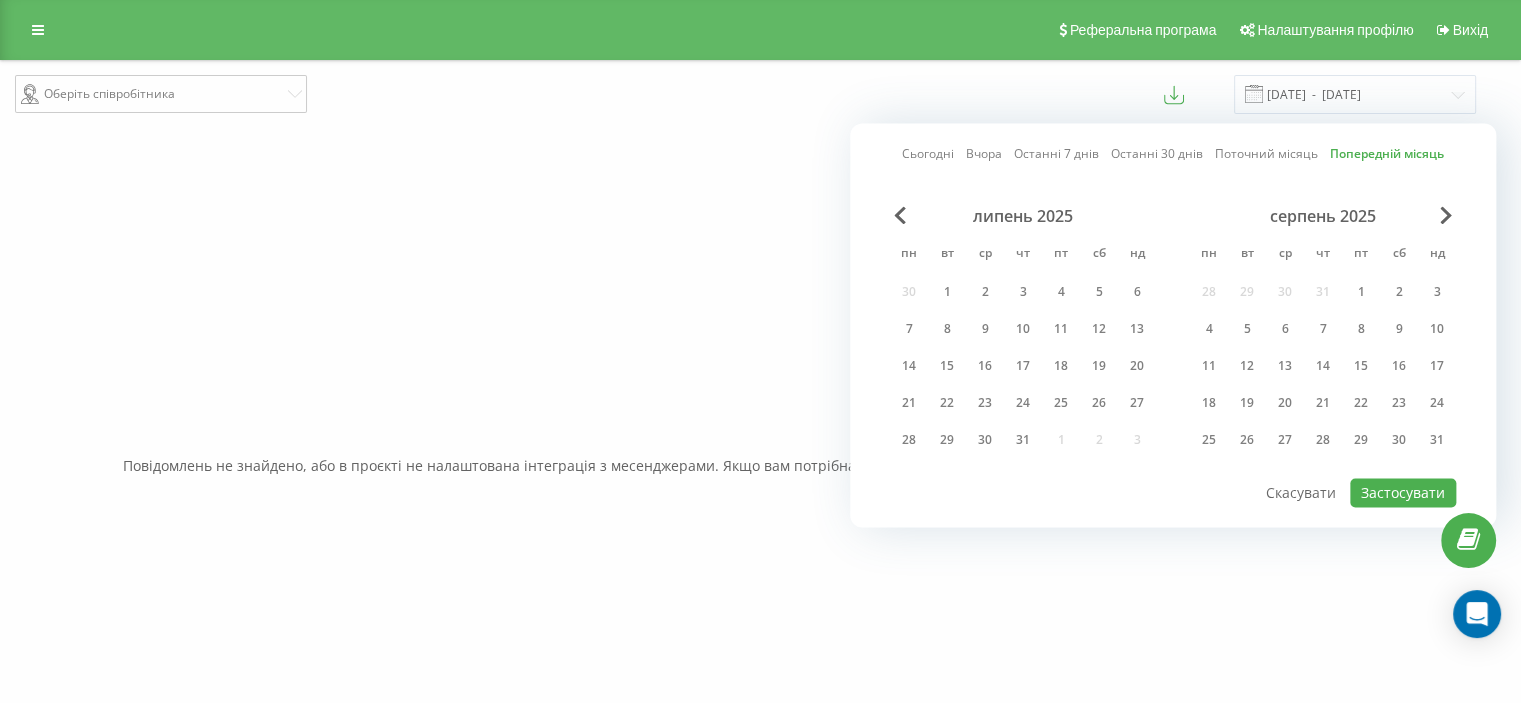 click on "Останні 30 днів" at bounding box center (1157, 154) 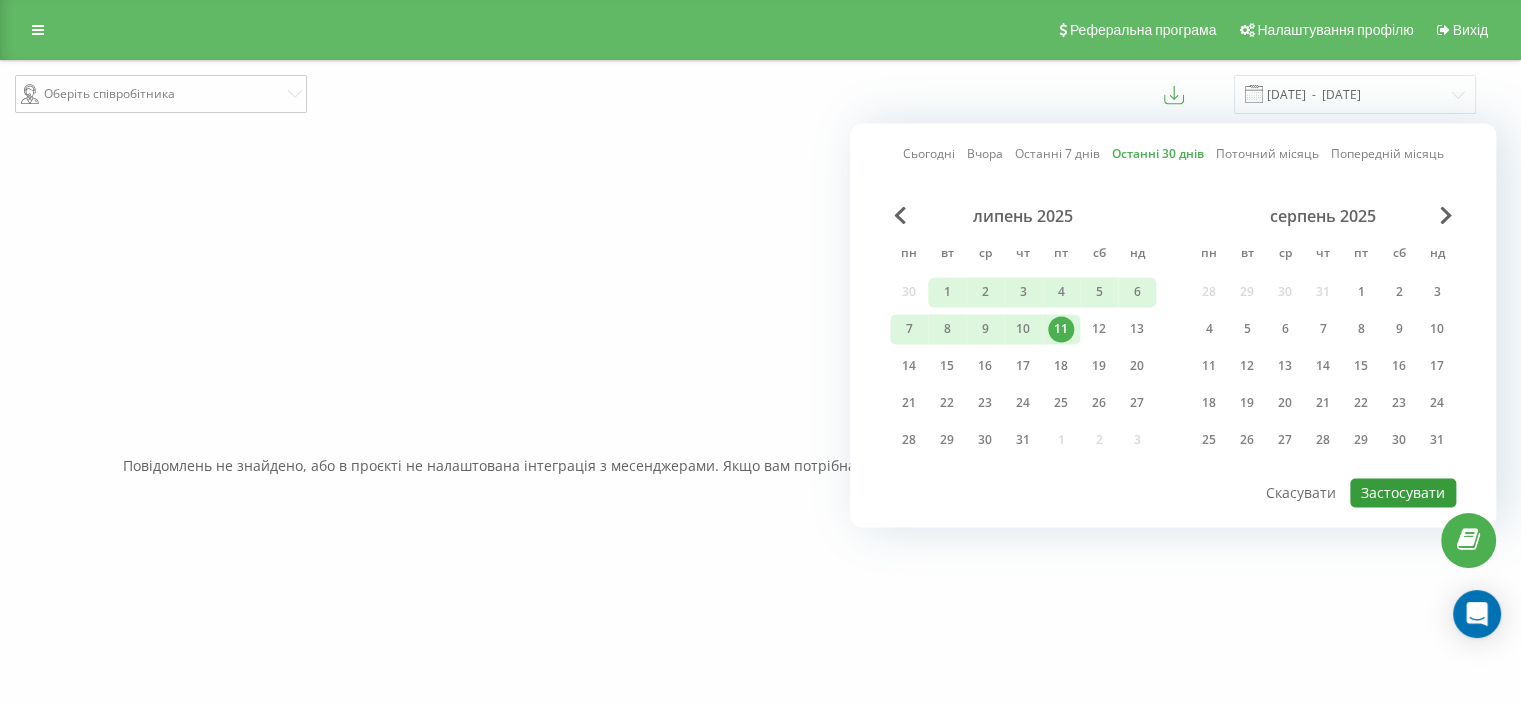 click on "Застосувати" at bounding box center (1403, 492) 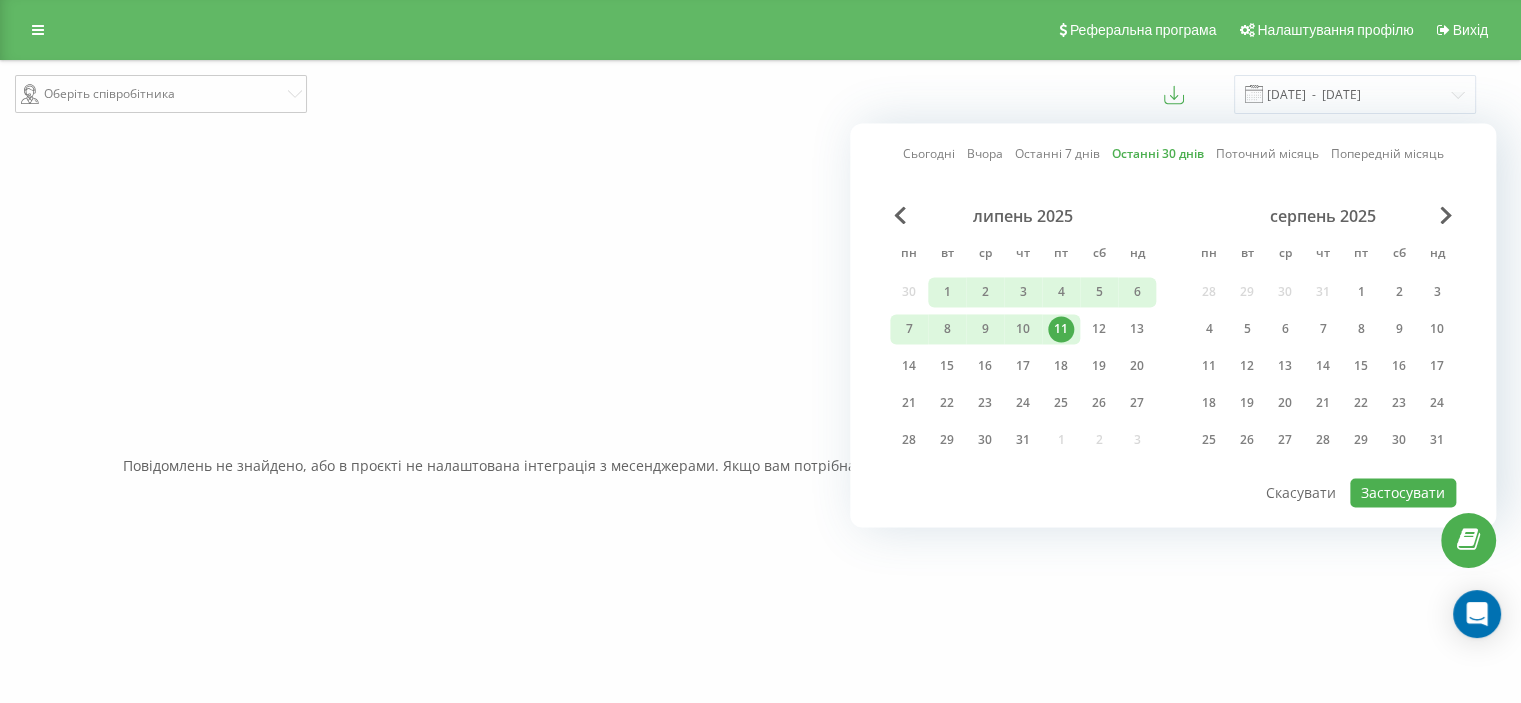 type on "12.06.2025  -  11.07.2025" 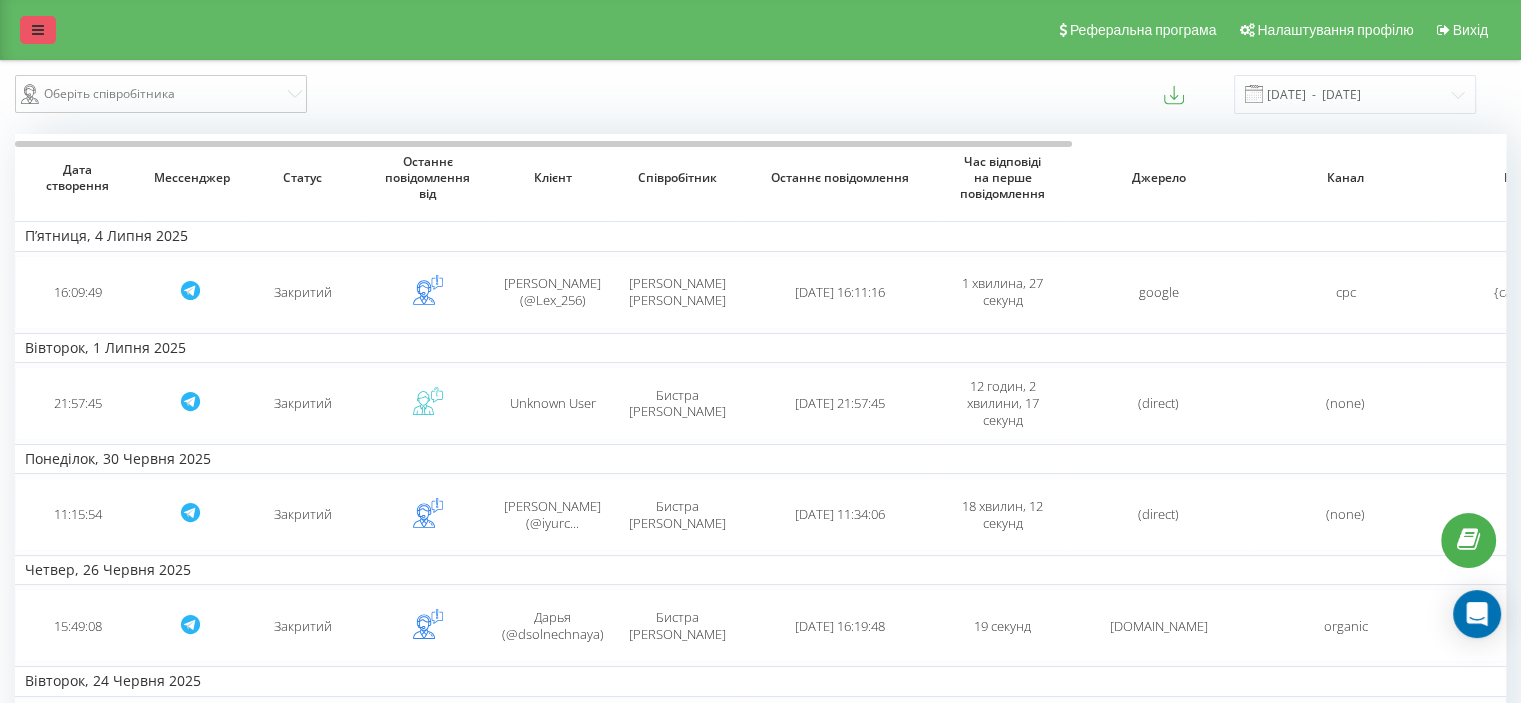 click at bounding box center (38, 30) 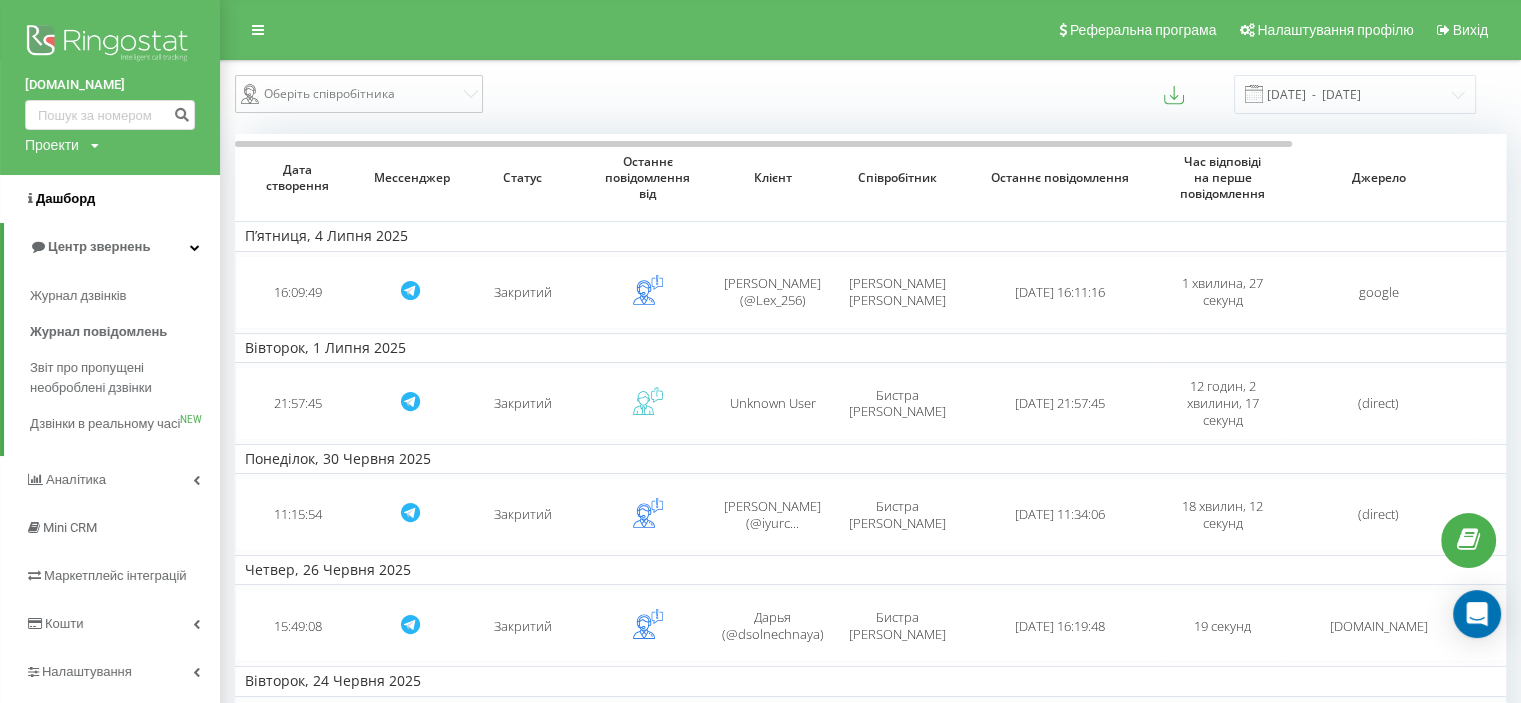 click on "Дашборд" at bounding box center (65, 198) 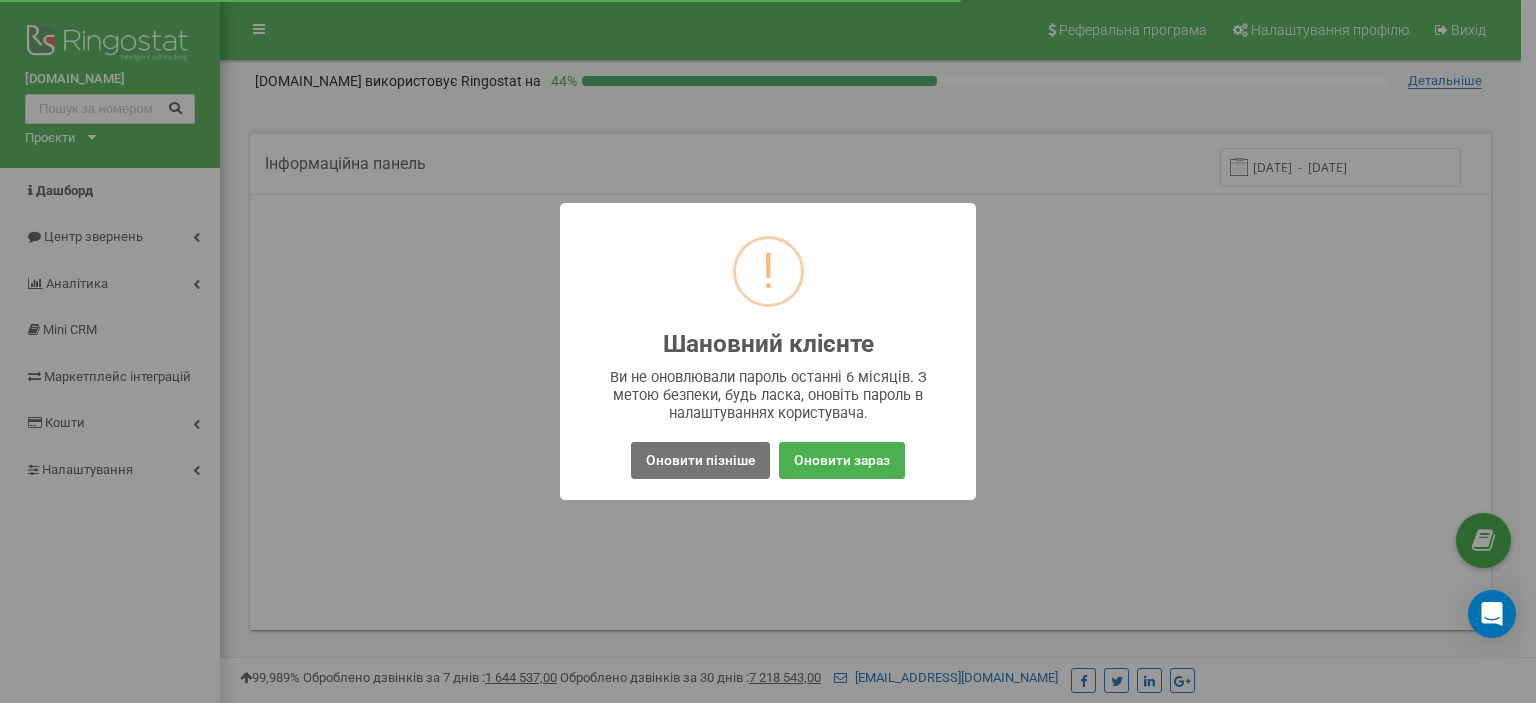scroll, scrollTop: 0, scrollLeft: 0, axis: both 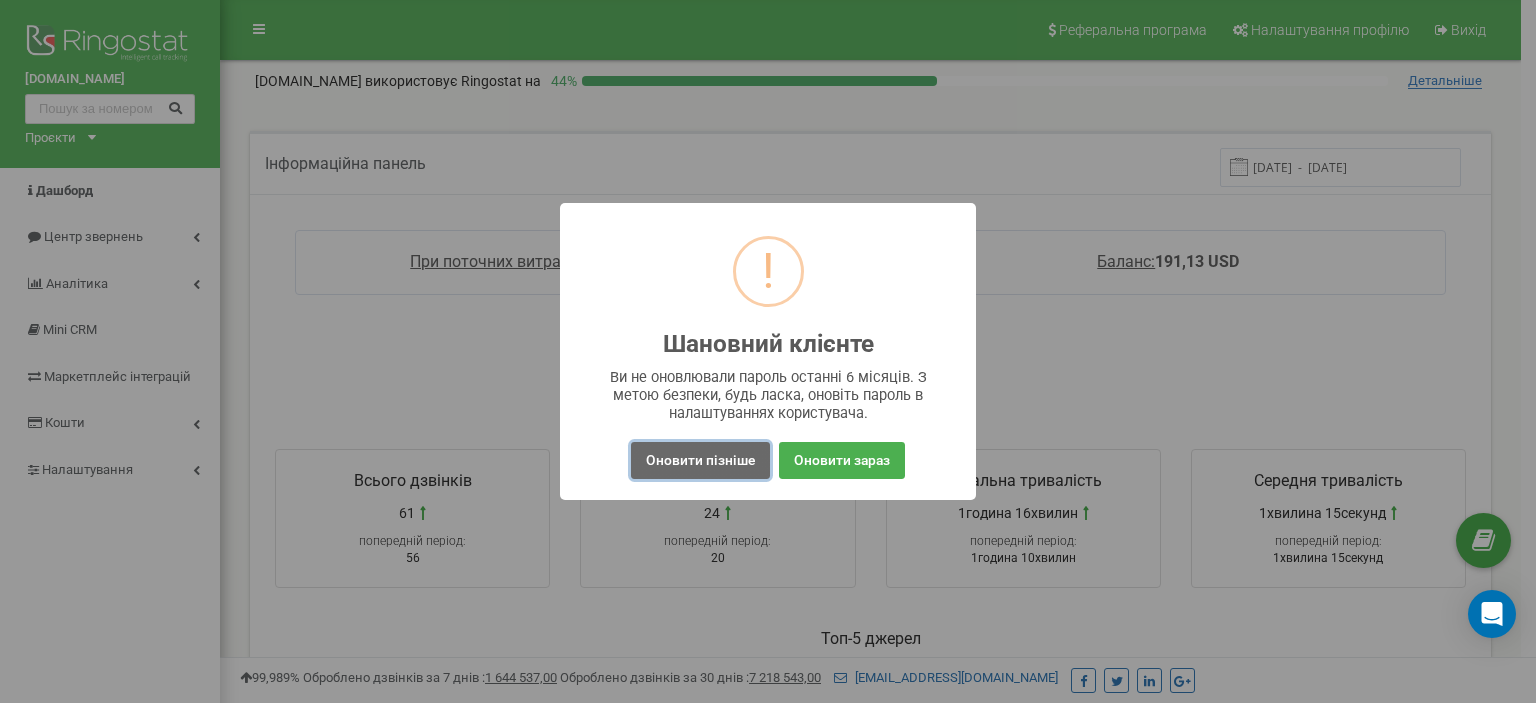 click on "Оновити пізніше" at bounding box center (700, 460) 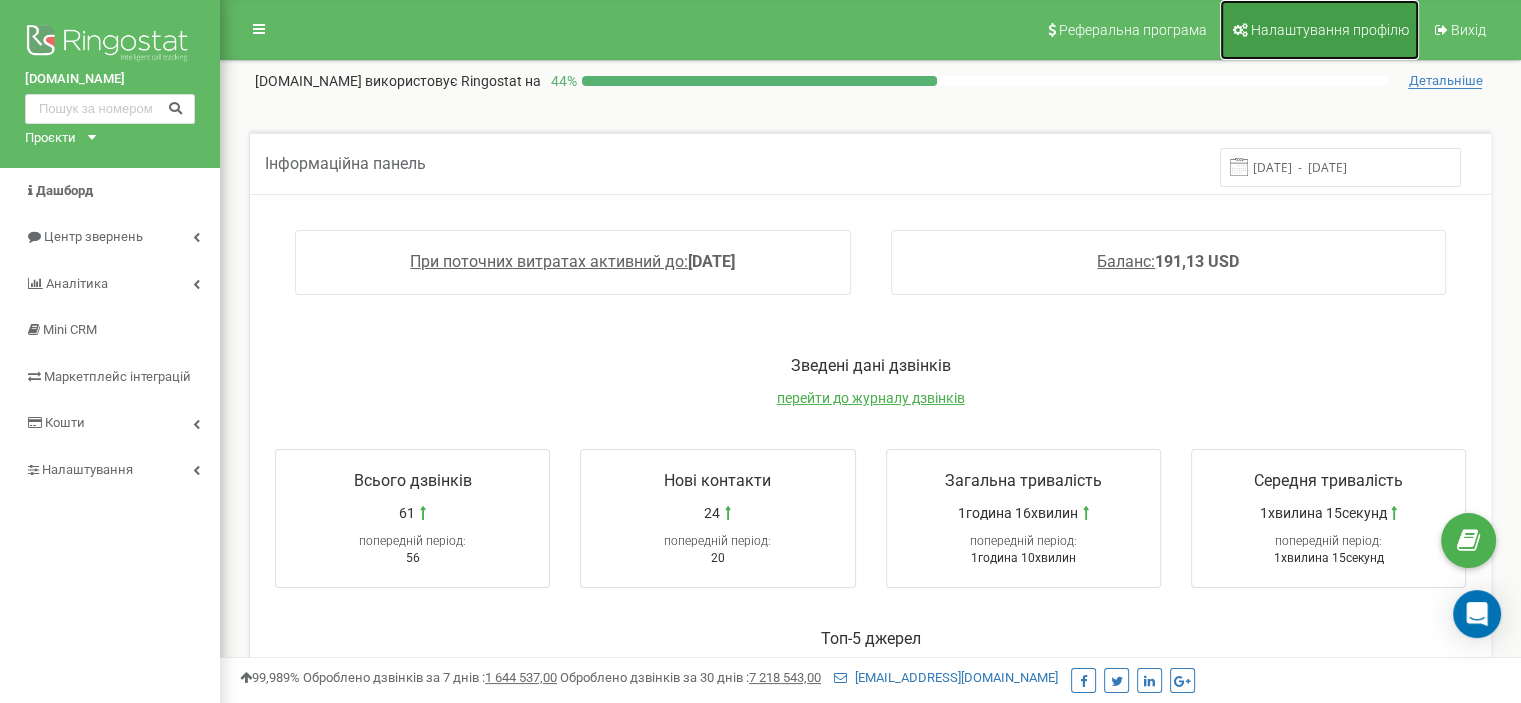click on "Налаштування профілю" at bounding box center (1319, 30) 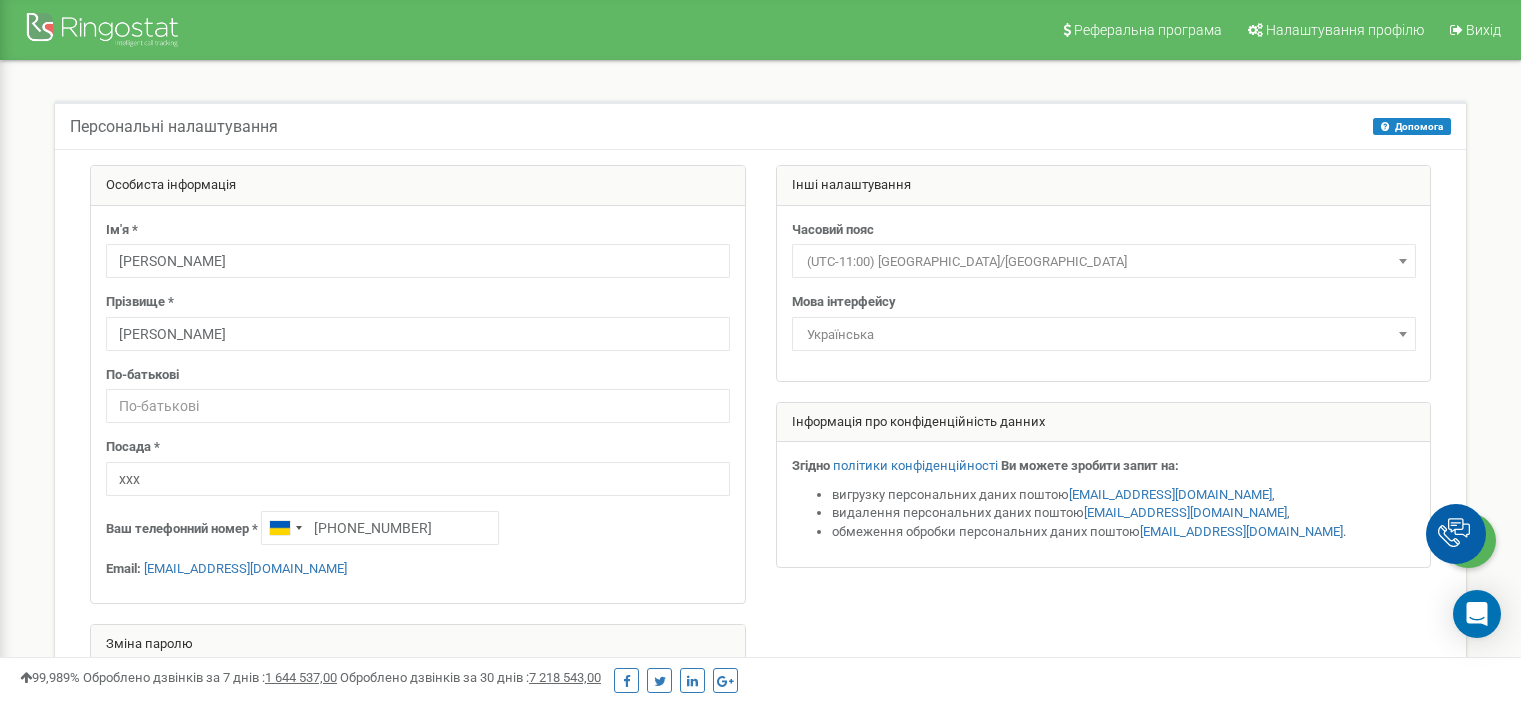 scroll, scrollTop: 0, scrollLeft: 0, axis: both 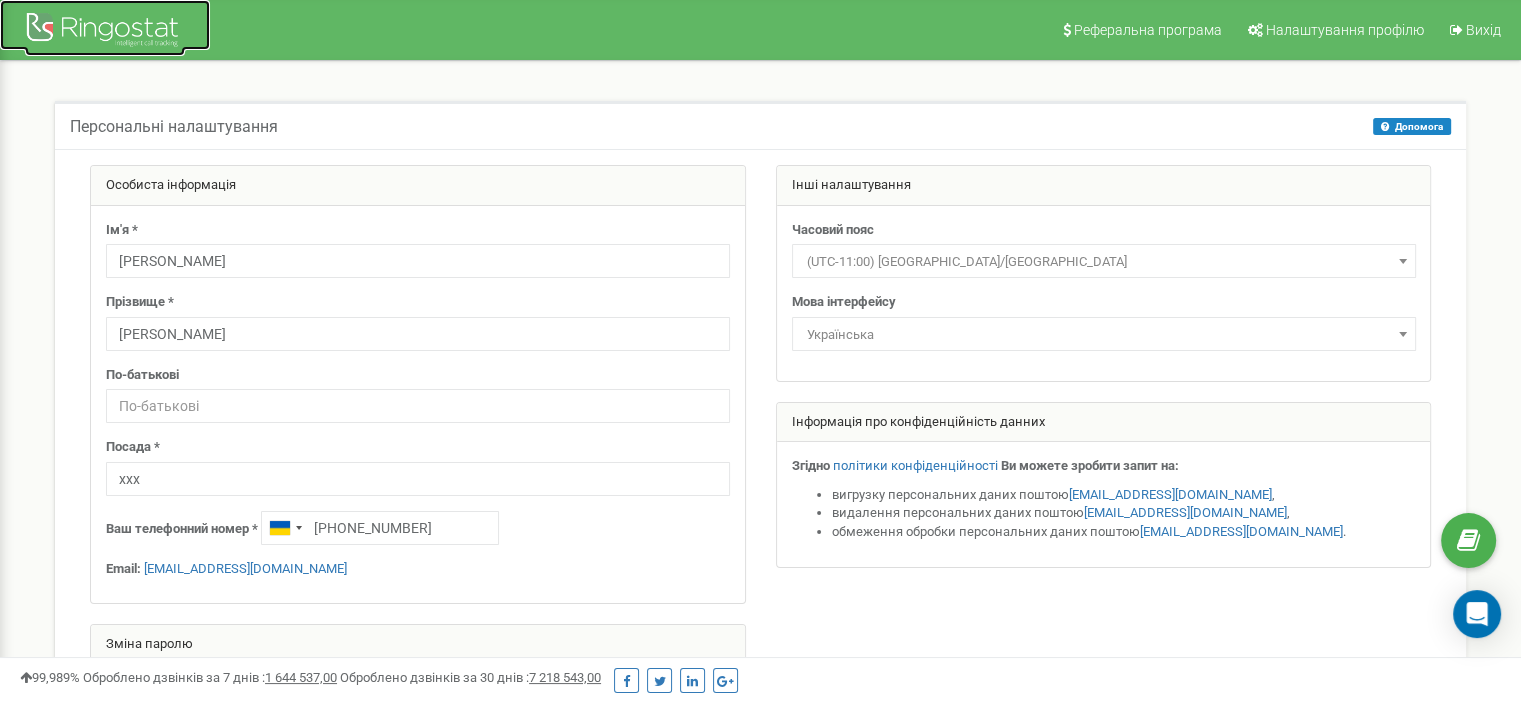 click at bounding box center (105, 32) 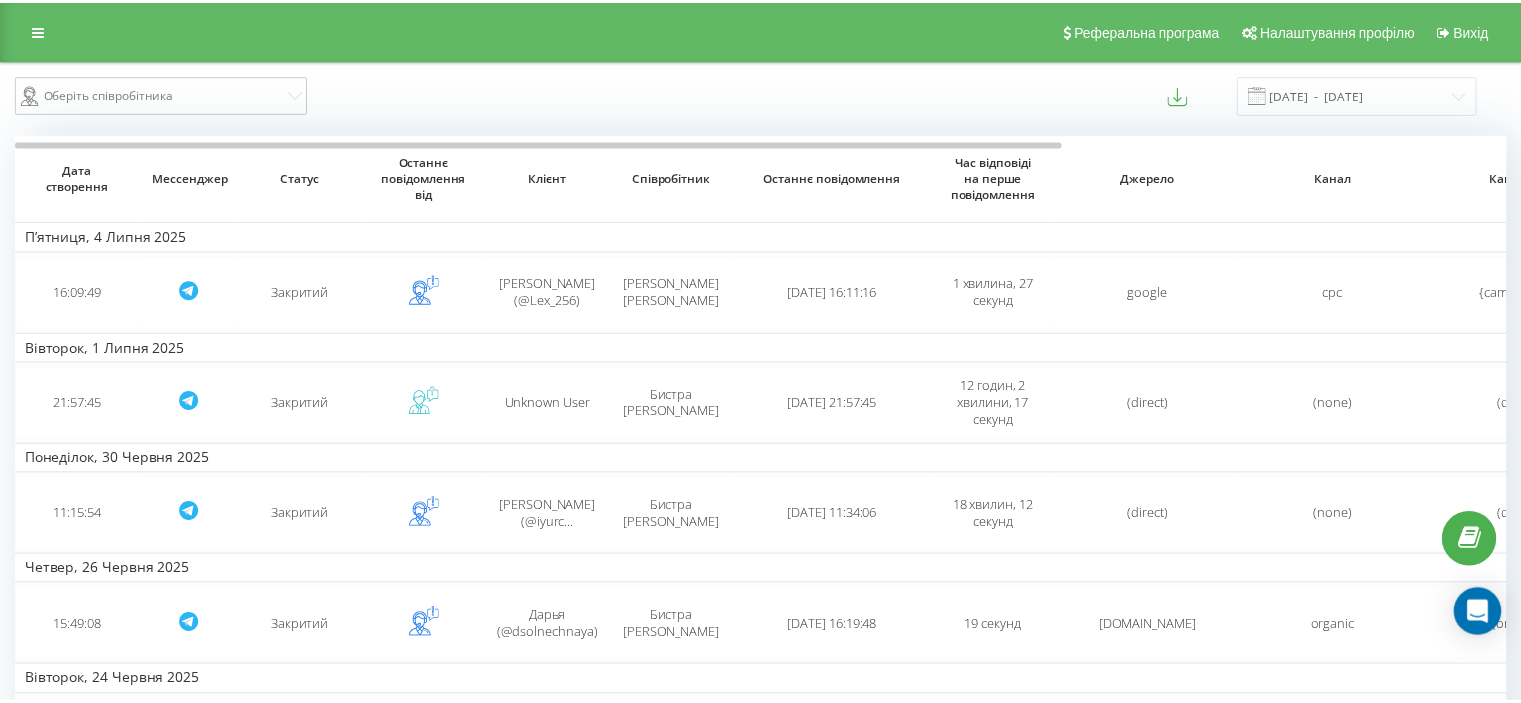 scroll, scrollTop: 0, scrollLeft: 0, axis: both 